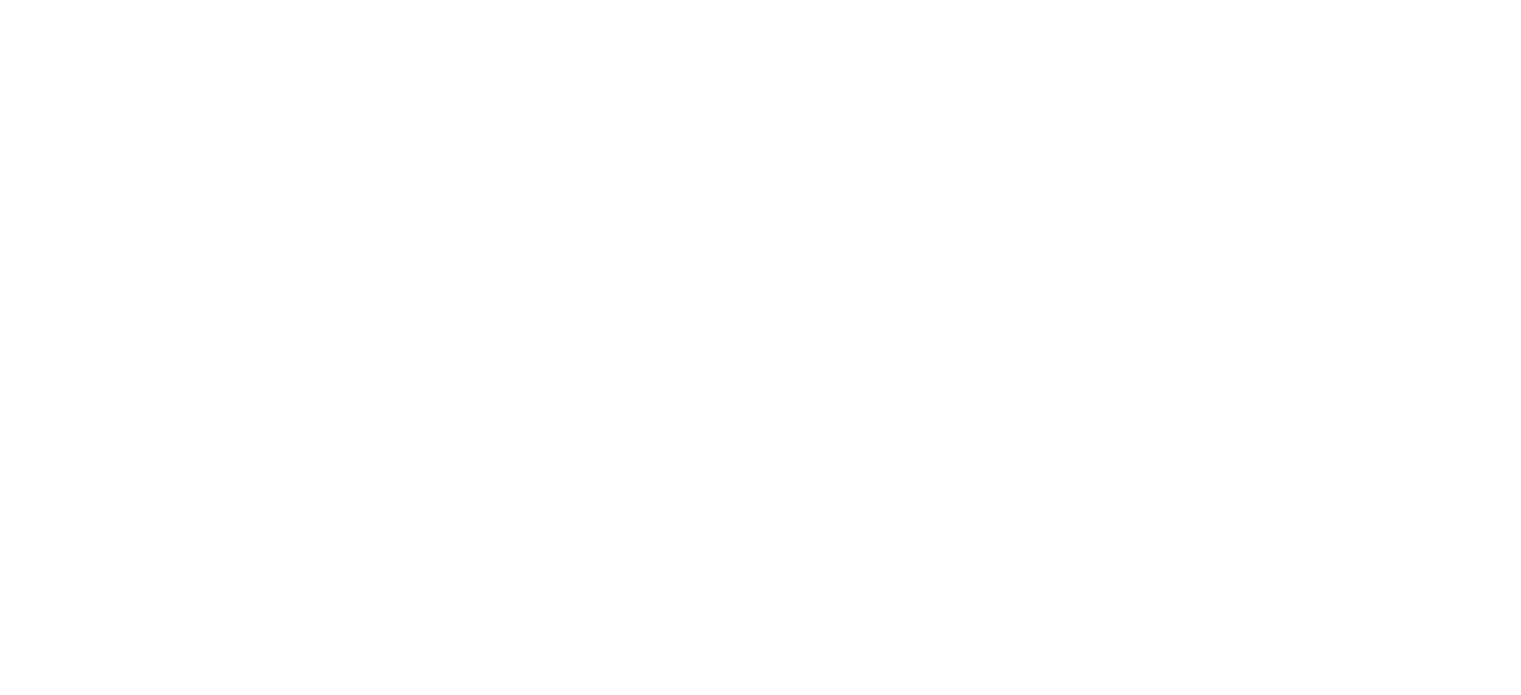 scroll, scrollTop: 0, scrollLeft: 0, axis: both 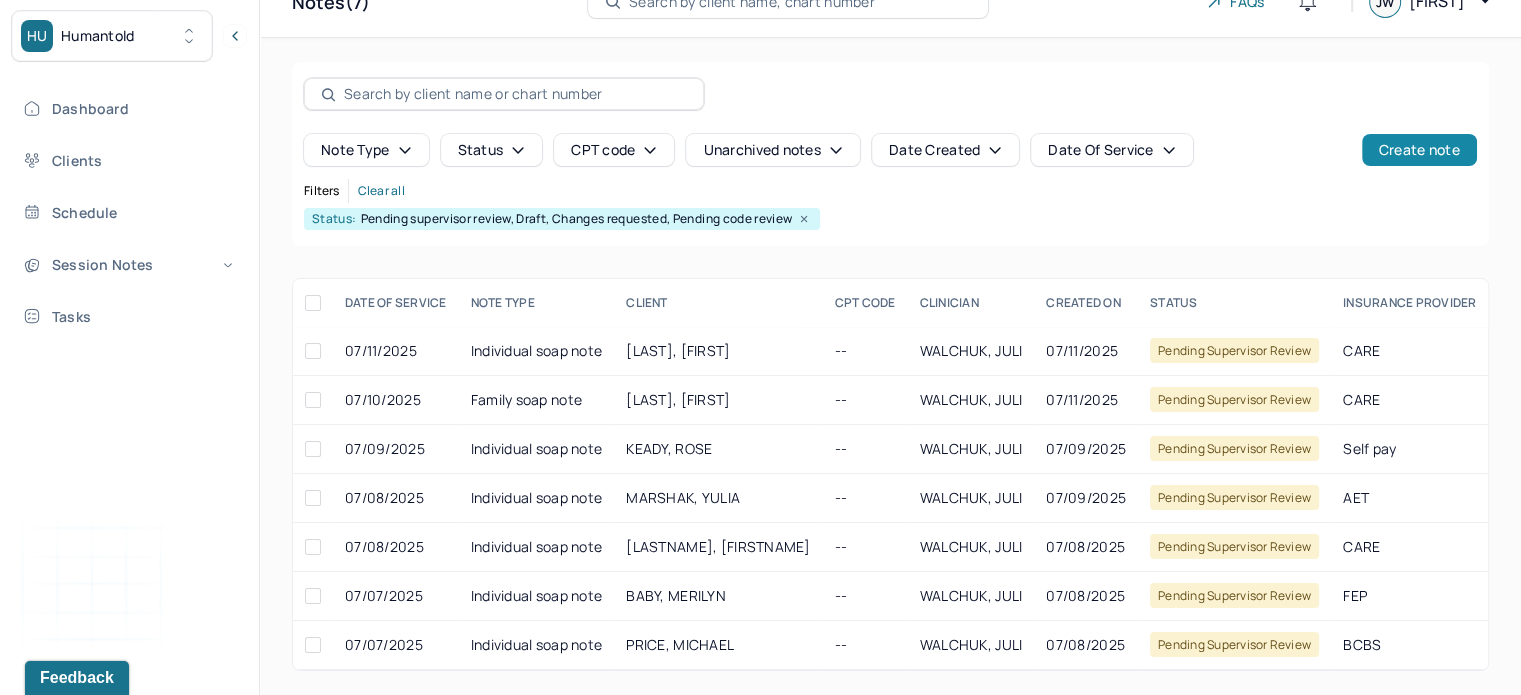 click on "Create note" at bounding box center [1419, 150] 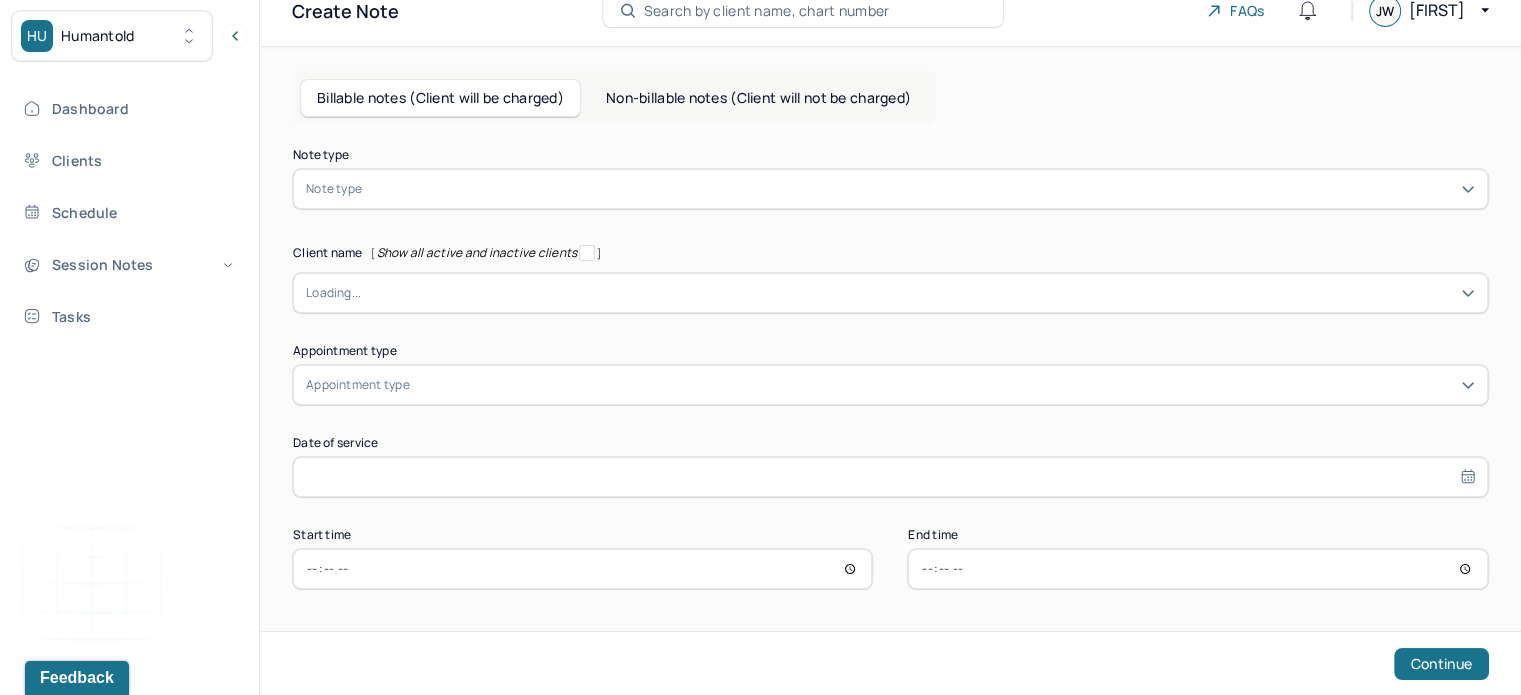scroll, scrollTop: 68, scrollLeft: 0, axis: vertical 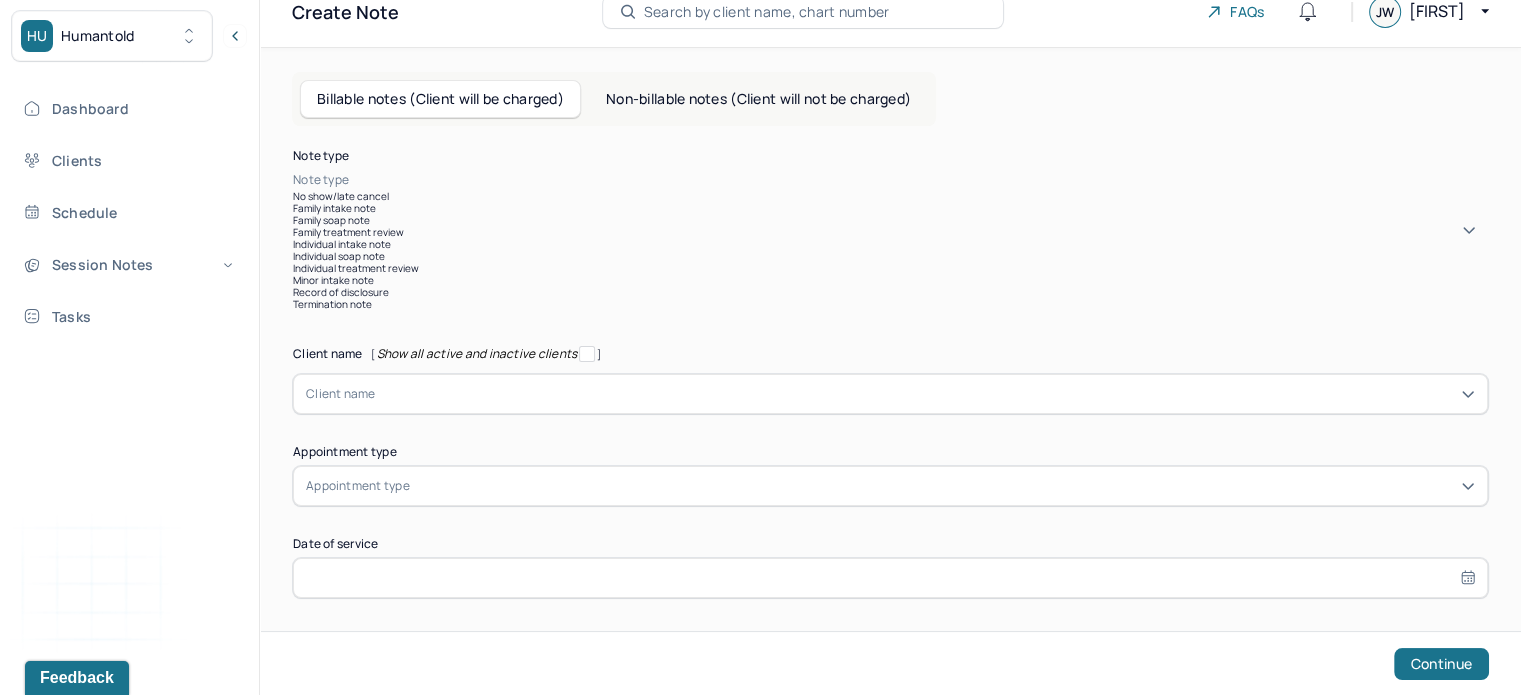 click at bounding box center [920, 180] 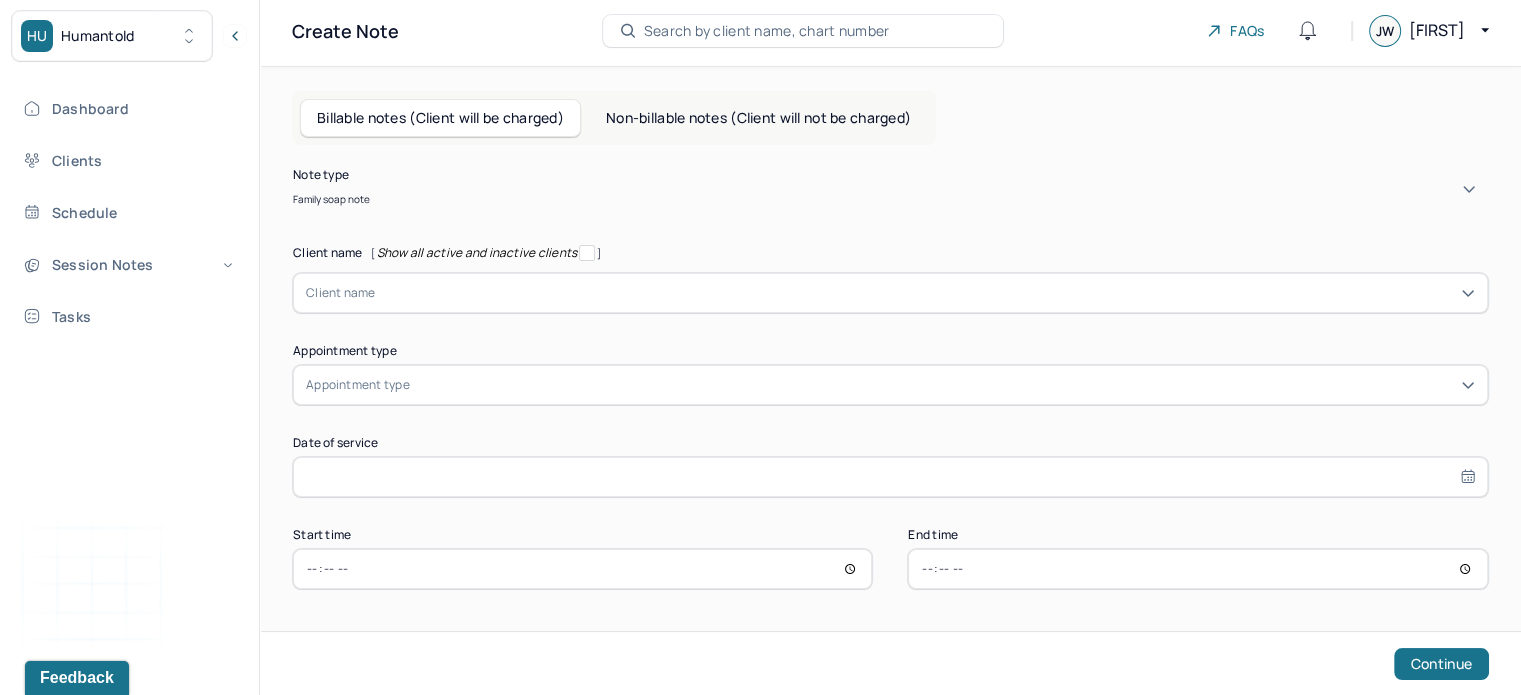 click on "Client name" at bounding box center [341, 293] 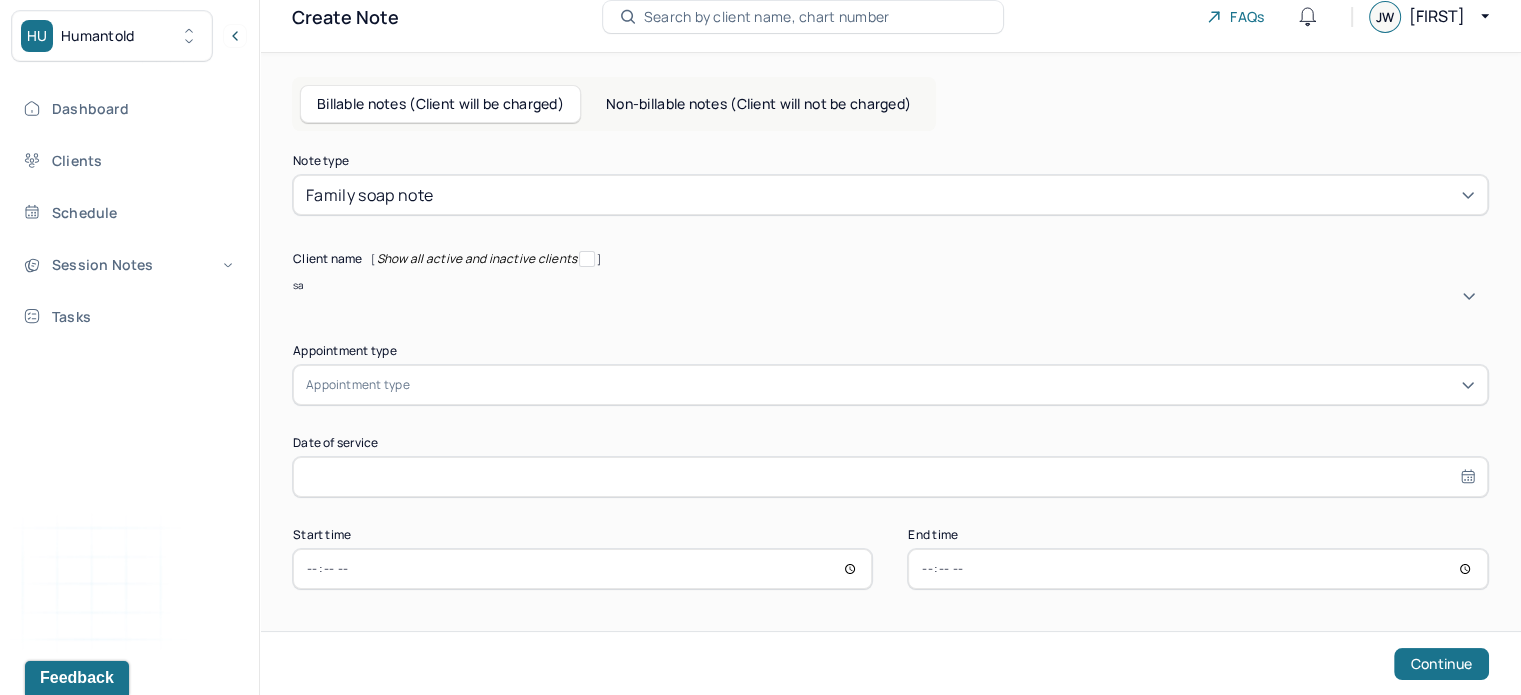 type on "sam" 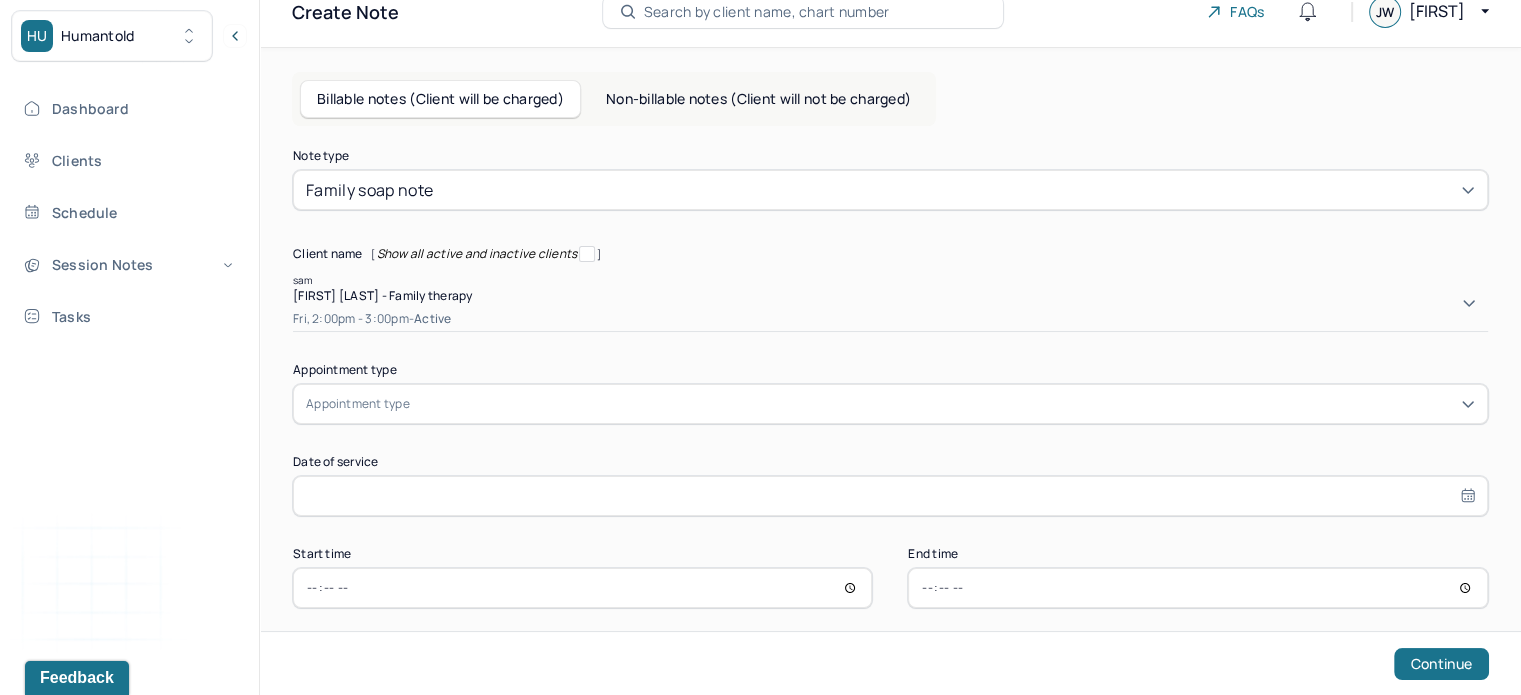 click on "Fri, 2:00pm - 3:00pm  -  active" at bounding box center [890, 319] 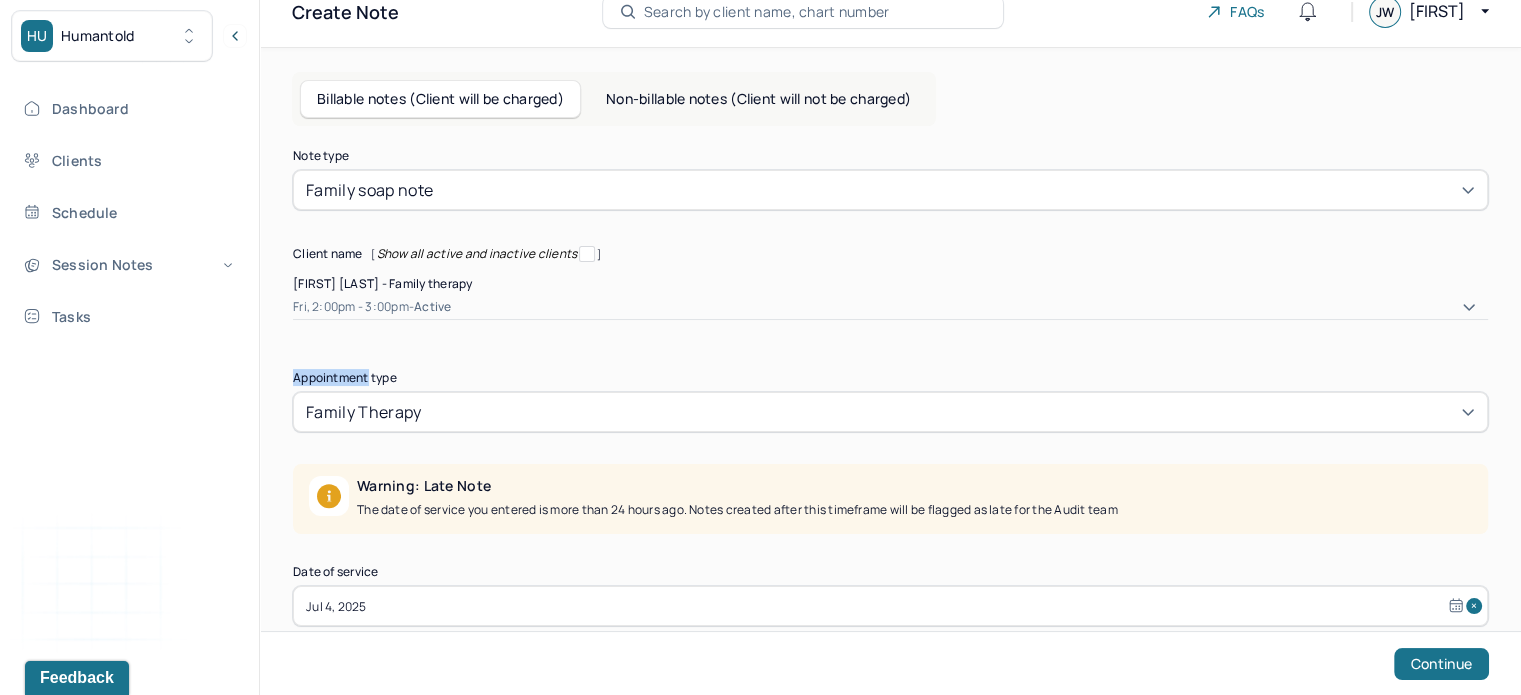 click on "Appointment type" at bounding box center [890, 378] 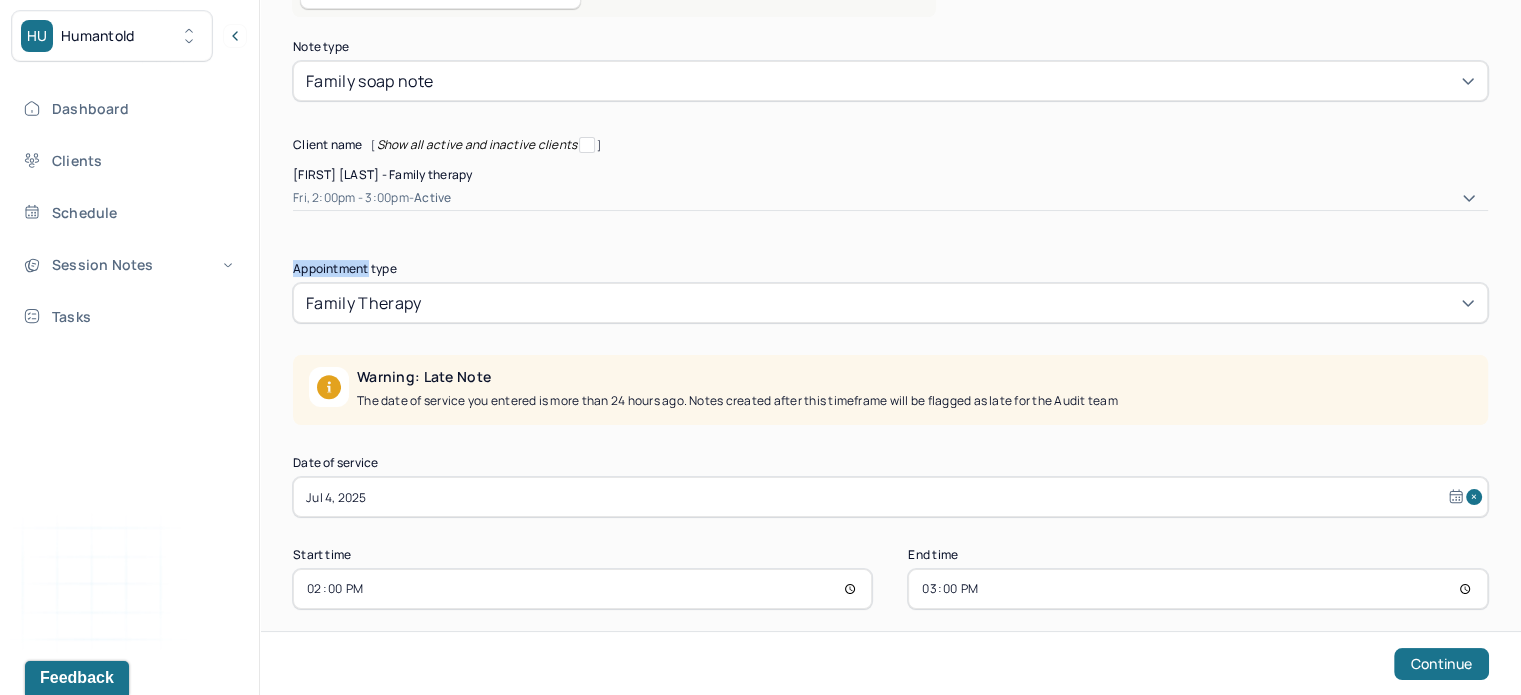 select on "6" 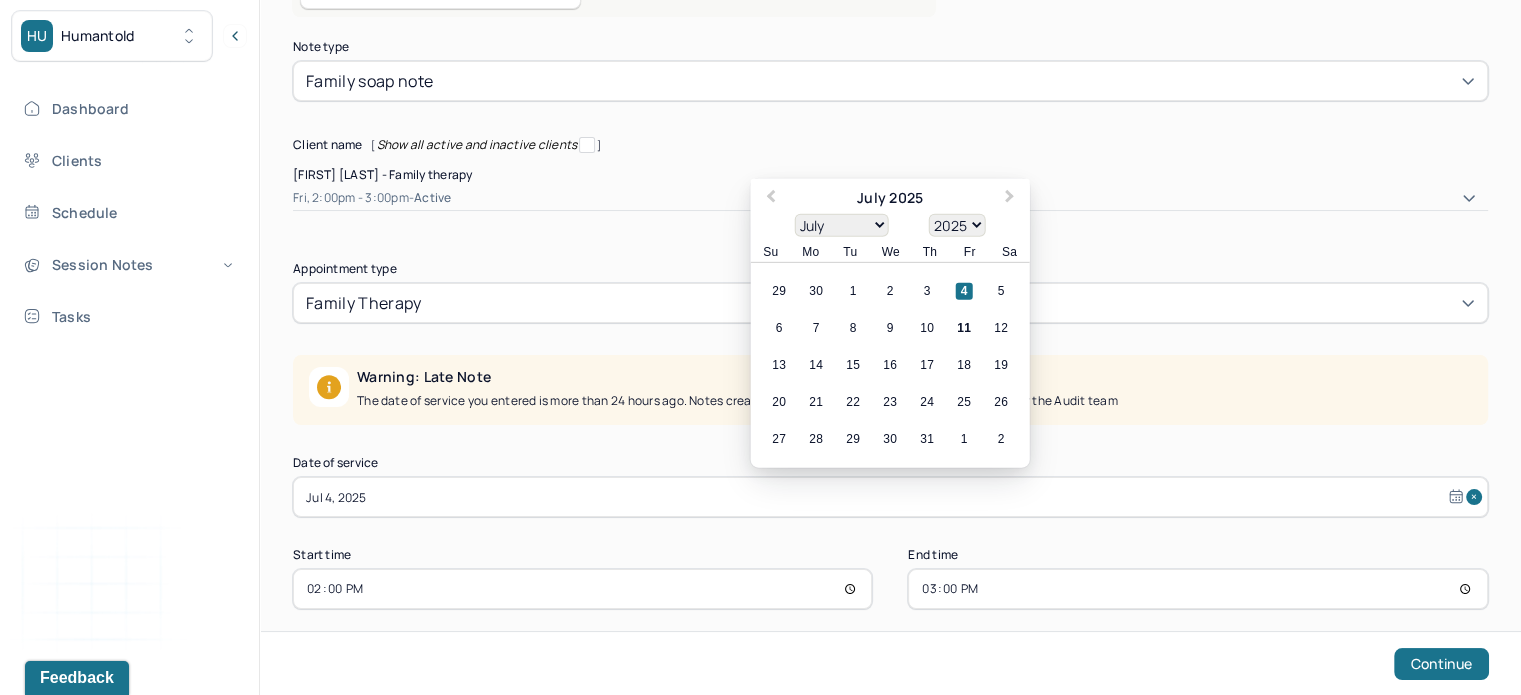 click on "Jul 4, 2025" at bounding box center [890, 497] 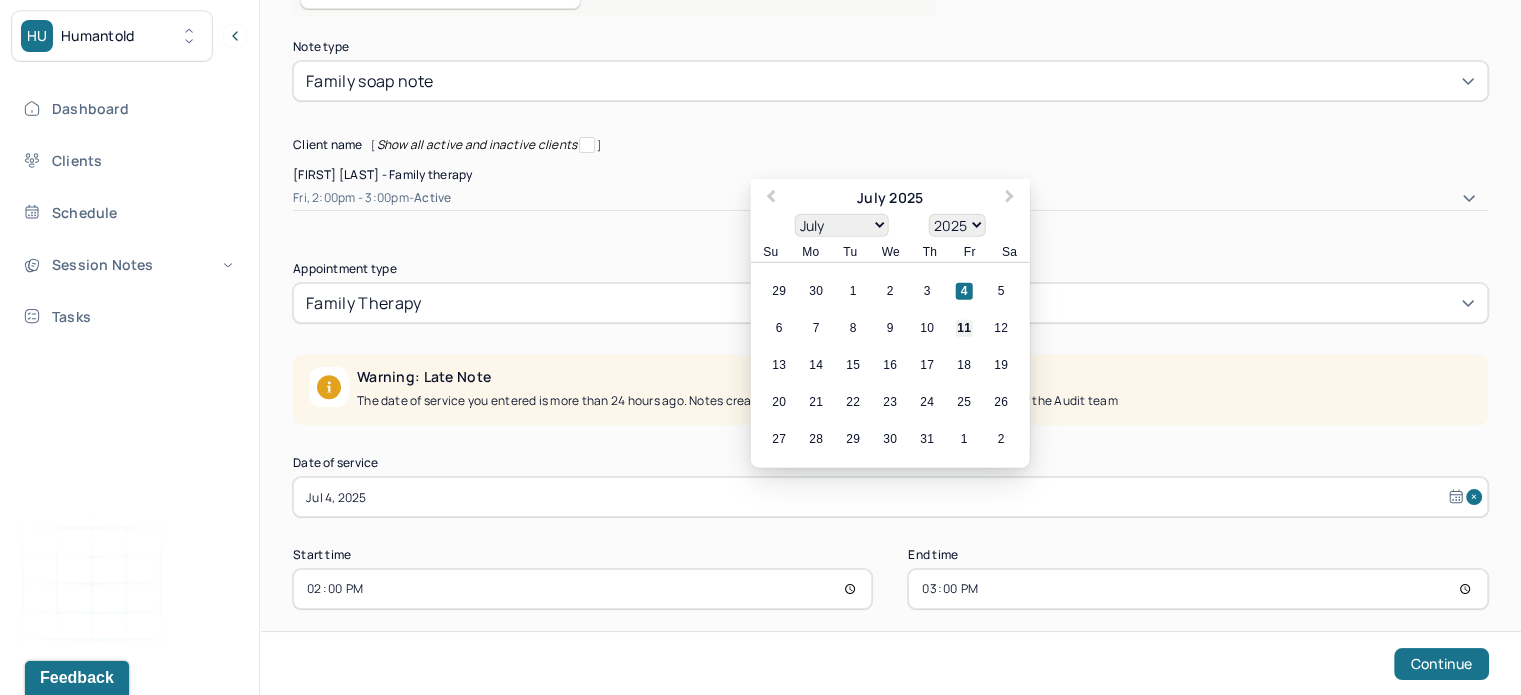 click on "11" at bounding box center [964, 328] 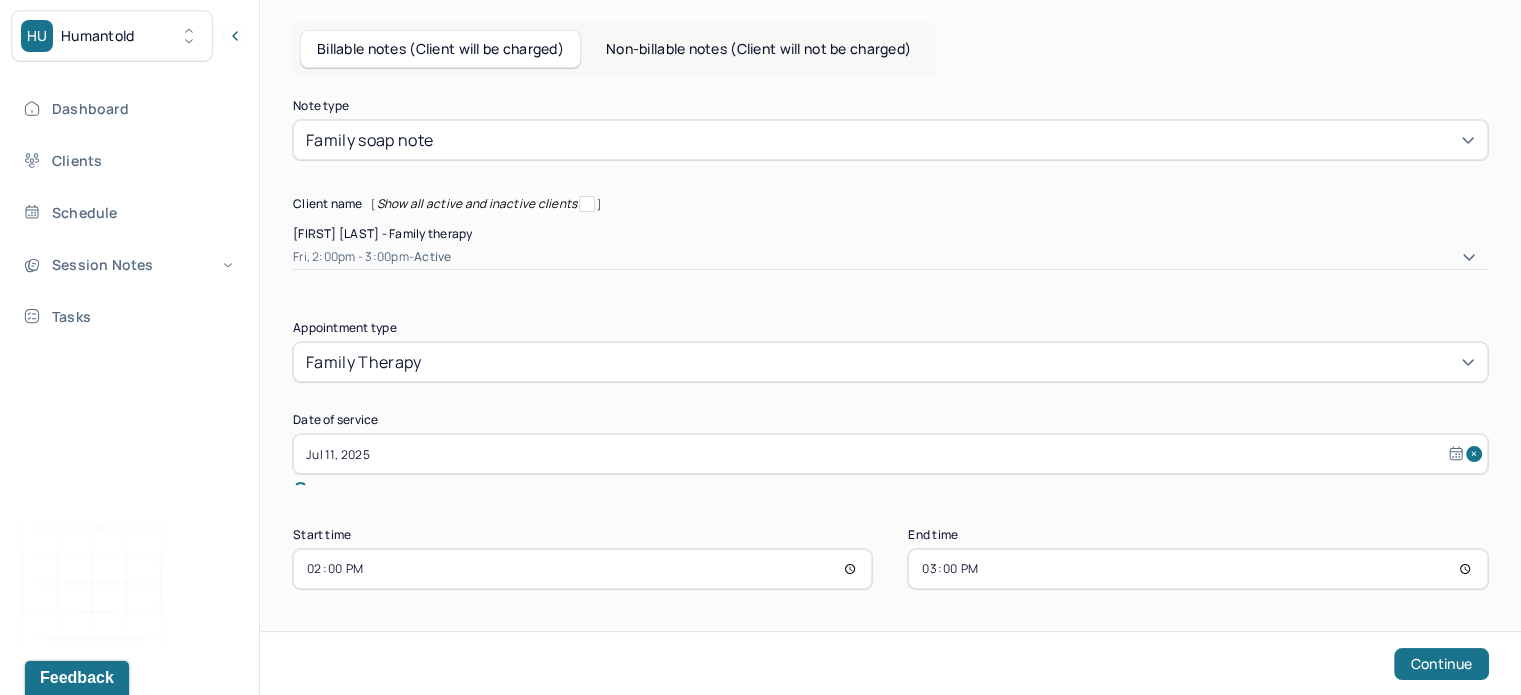 scroll, scrollTop: 76, scrollLeft: 0, axis: vertical 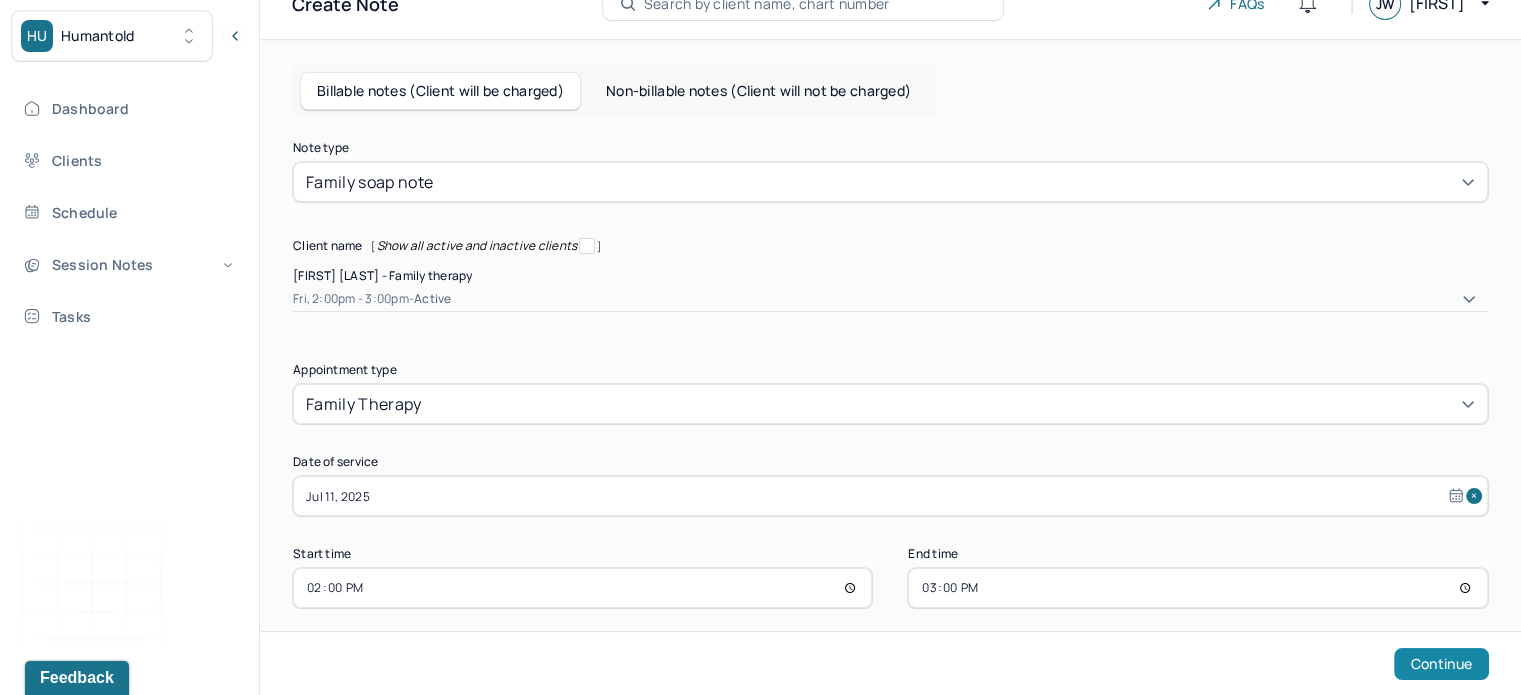 click on "Continue" at bounding box center [1441, 664] 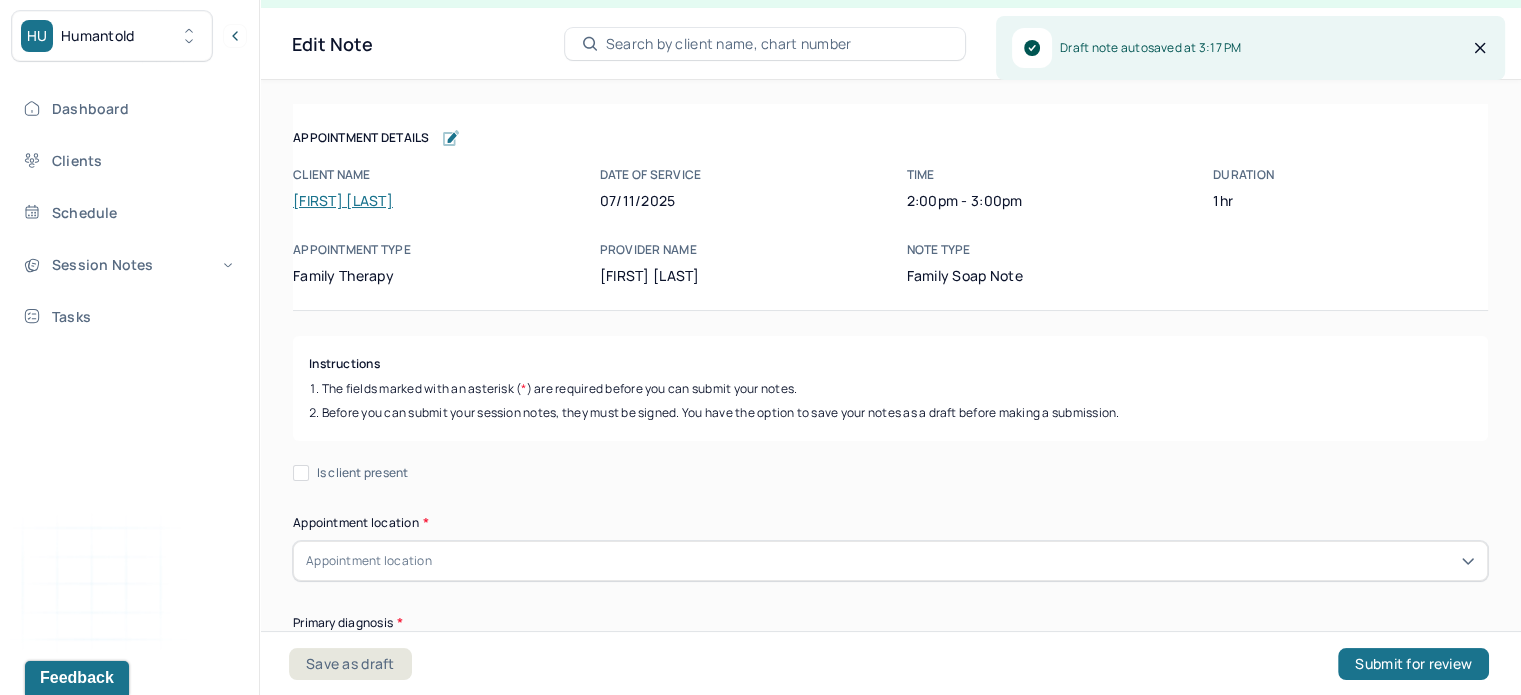 scroll, scrollTop: 36, scrollLeft: 0, axis: vertical 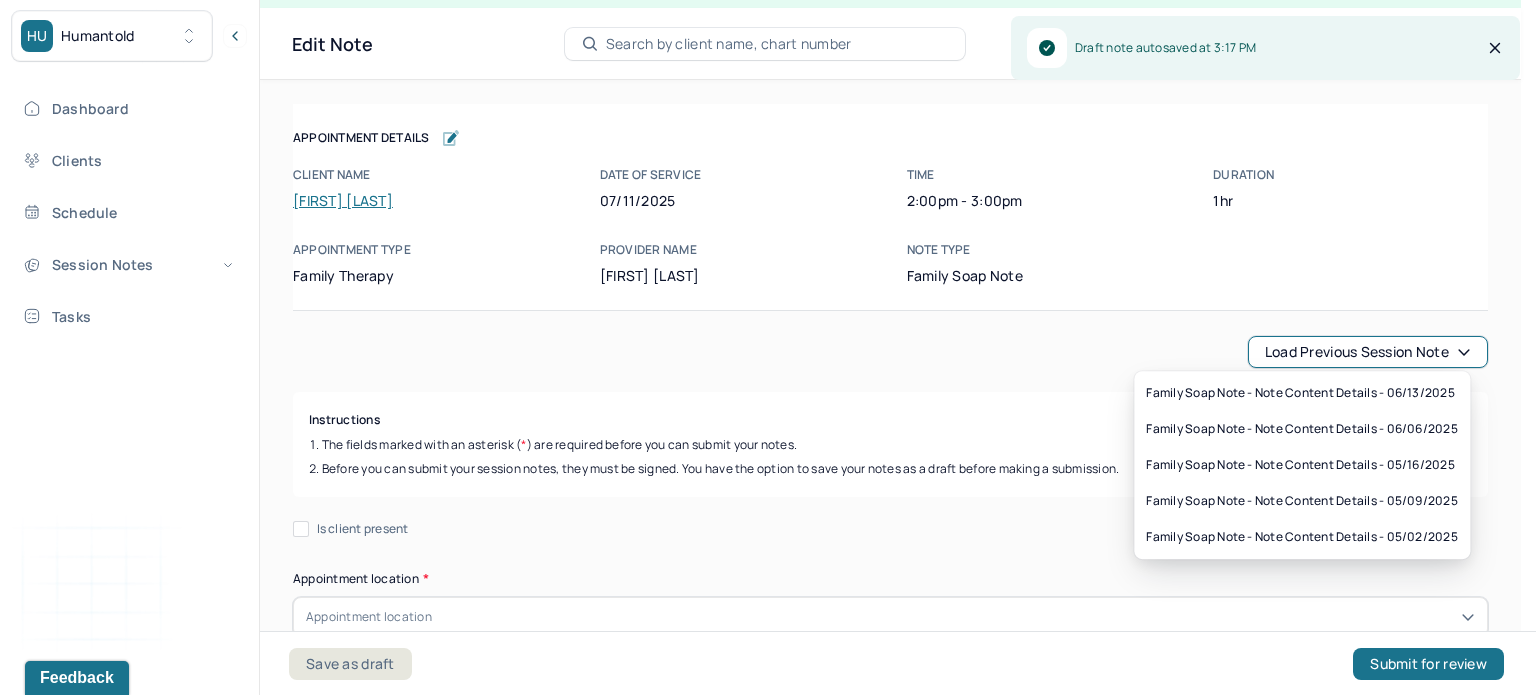 click on "Load previous session note" at bounding box center (1368, 352) 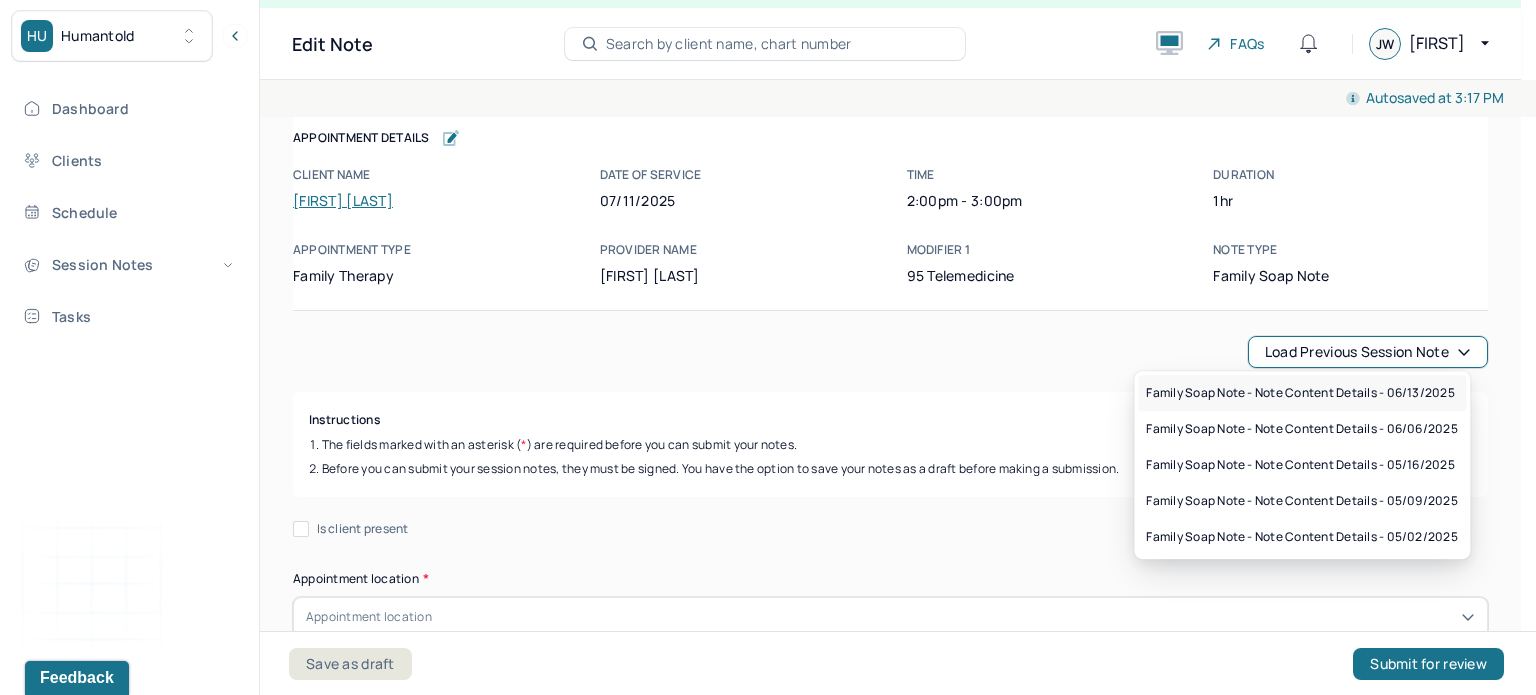 click on "Family soap note - Note content Details - [DATE]" at bounding box center [1300, 393] 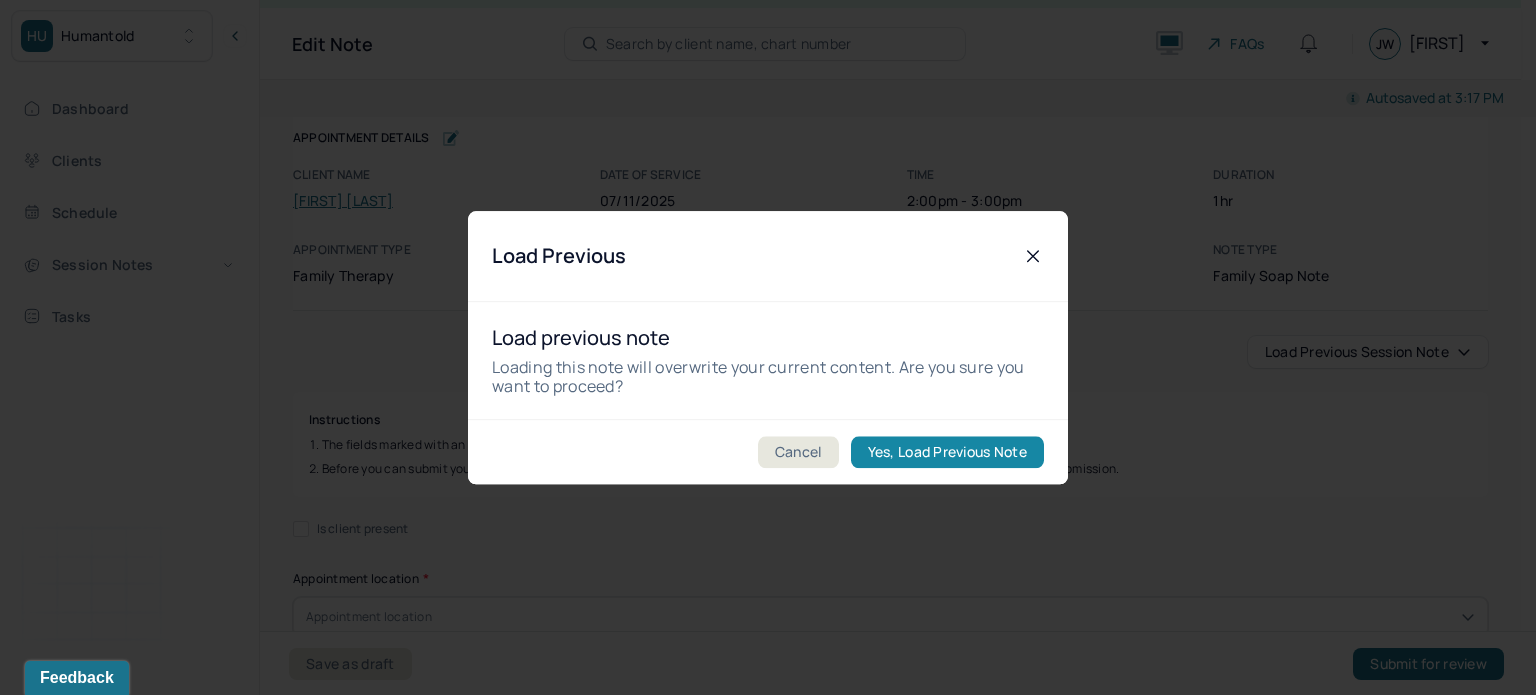 click on "Yes, Load Previous Note" at bounding box center [947, 452] 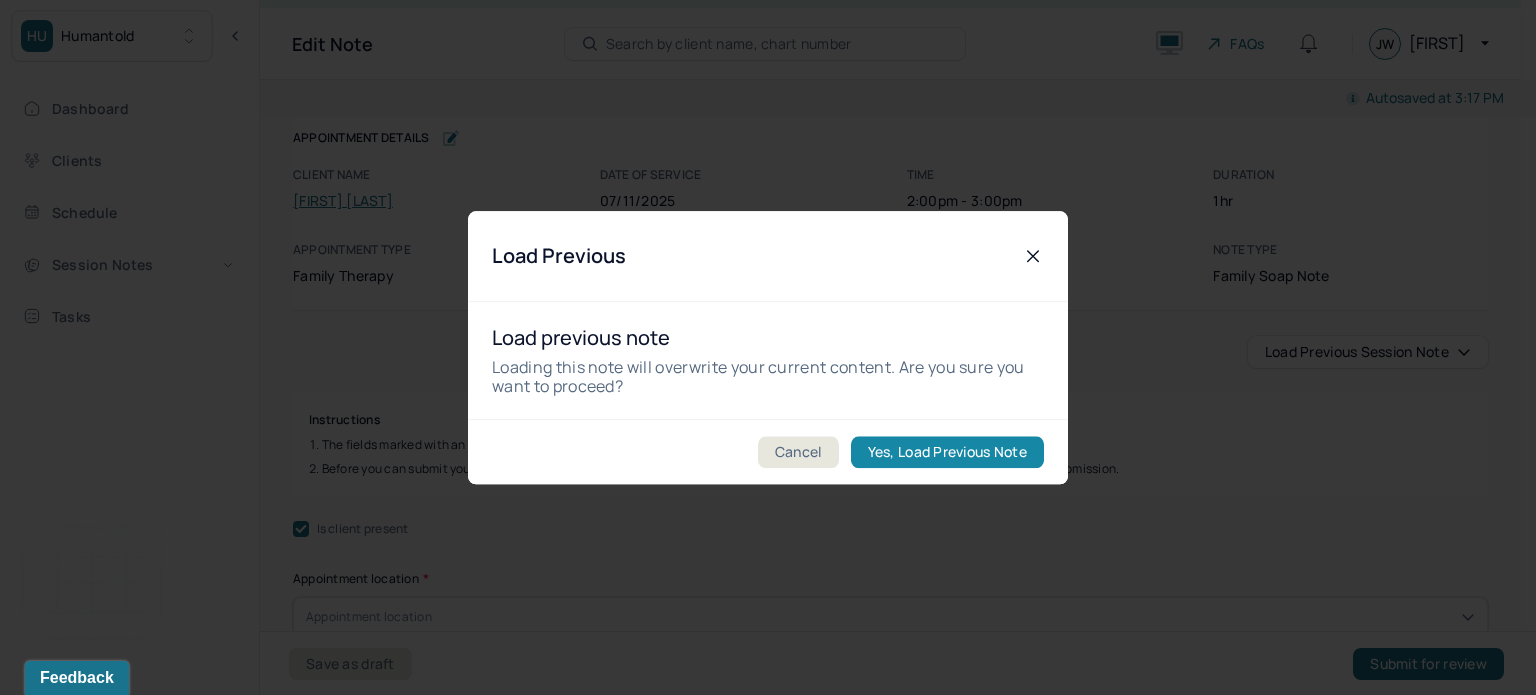 checkbox on "true" 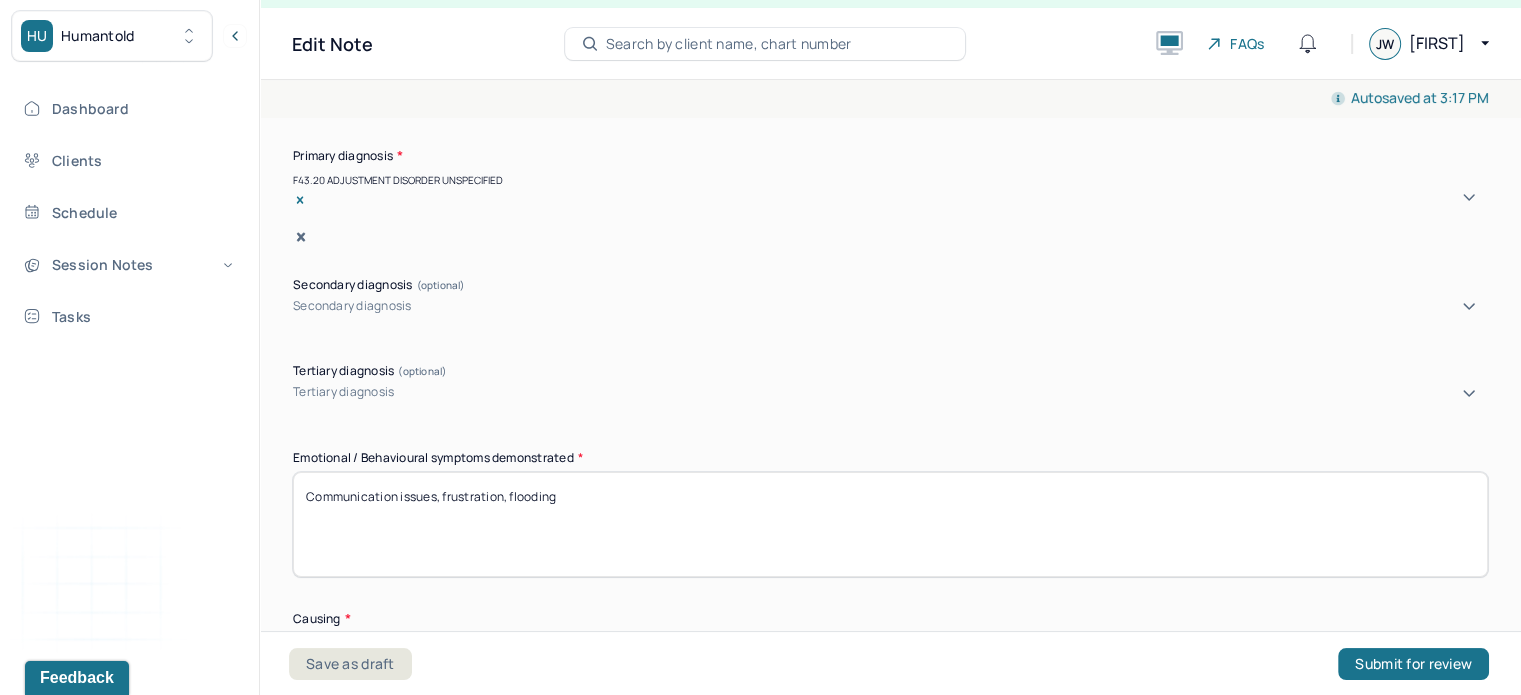 scroll, scrollTop: 884, scrollLeft: 0, axis: vertical 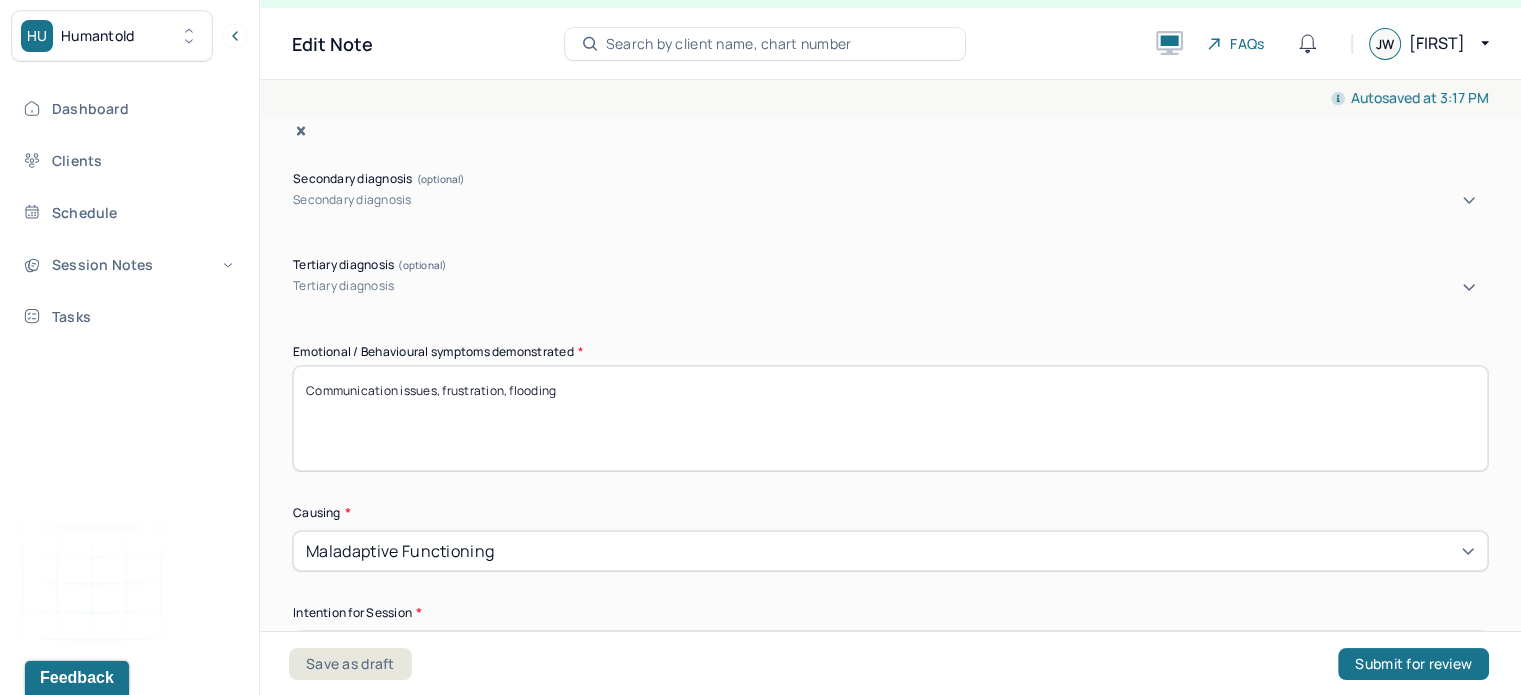 drag, startPoint x: 564, startPoint y: 373, endPoint x: 512, endPoint y: 375, distance: 52.03845 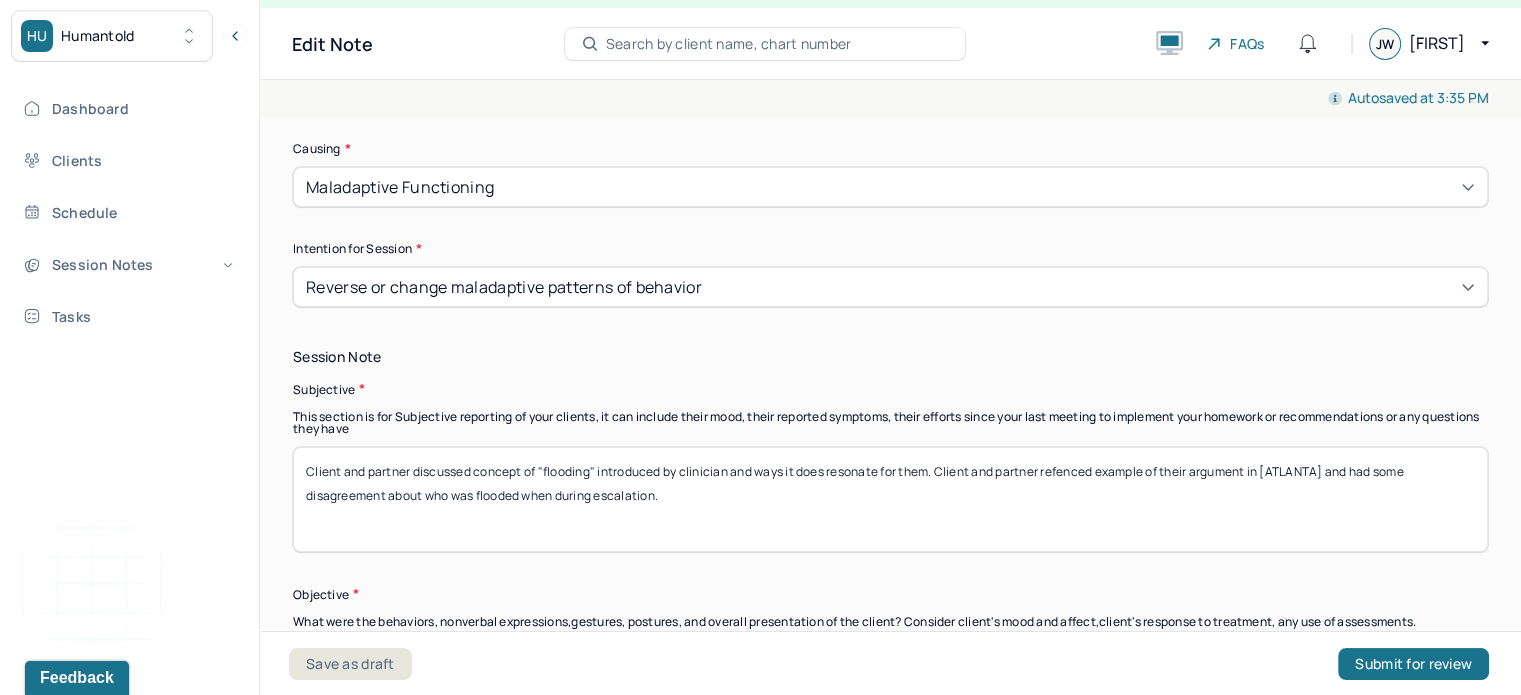 scroll, scrollTop: 1292, scrollLeft: 0, axis: vertical 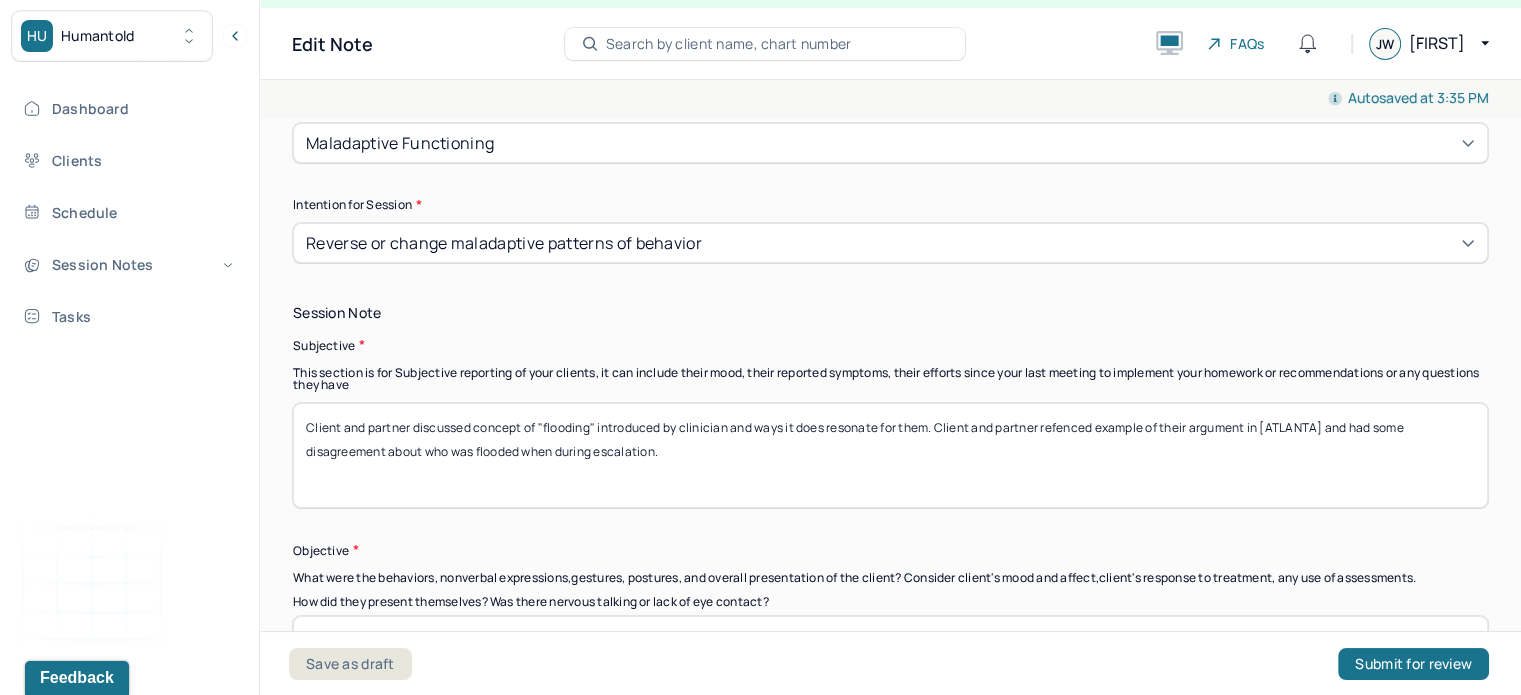 type on "Communication issues, frustration, overgeneralizing" 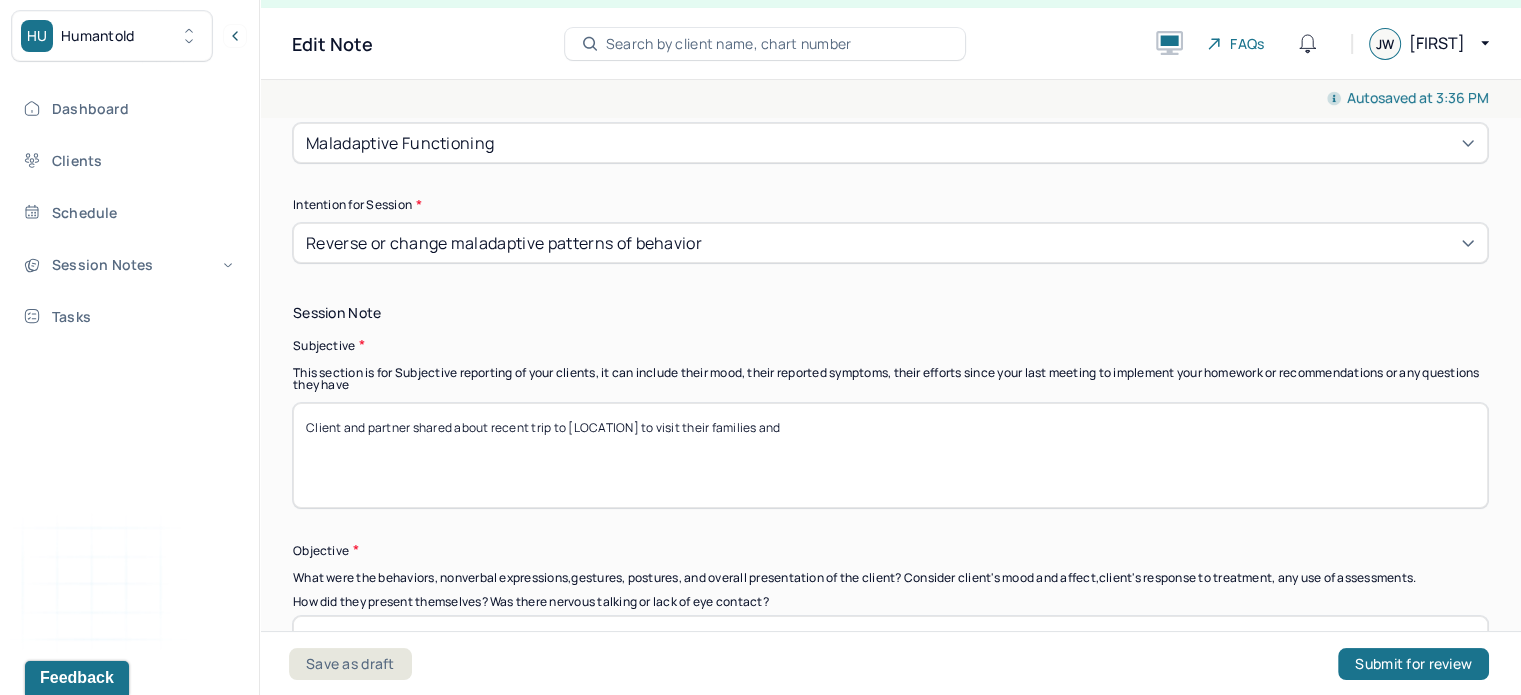 click on "Client and partner shared about recent trip to [LOCATION] to visit their families and" at bounding box center (890, 455) 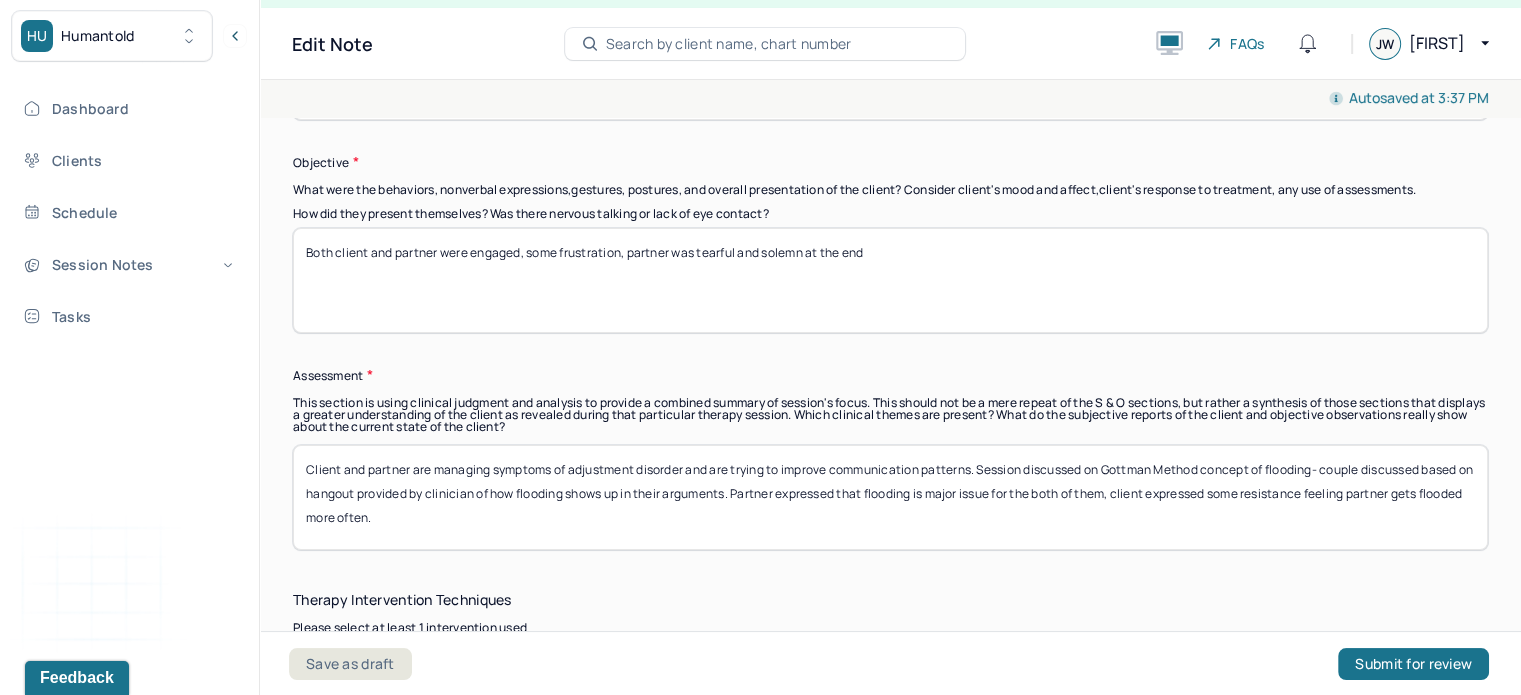 scroll, scrollTop: 1680, scrollLeft: 0, axis: vertical 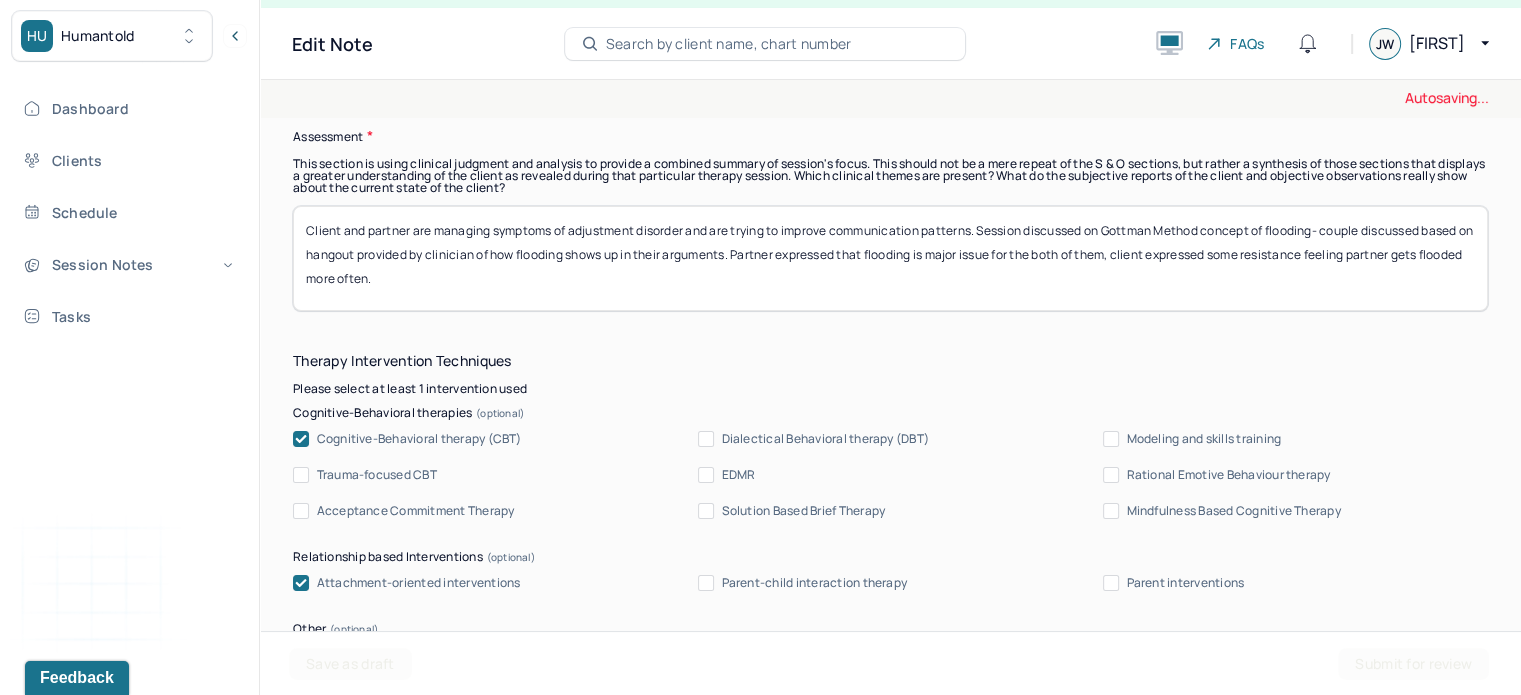 type on "Both client and partner were engaged, some frustration, mostly listening to each other, good eye contact" 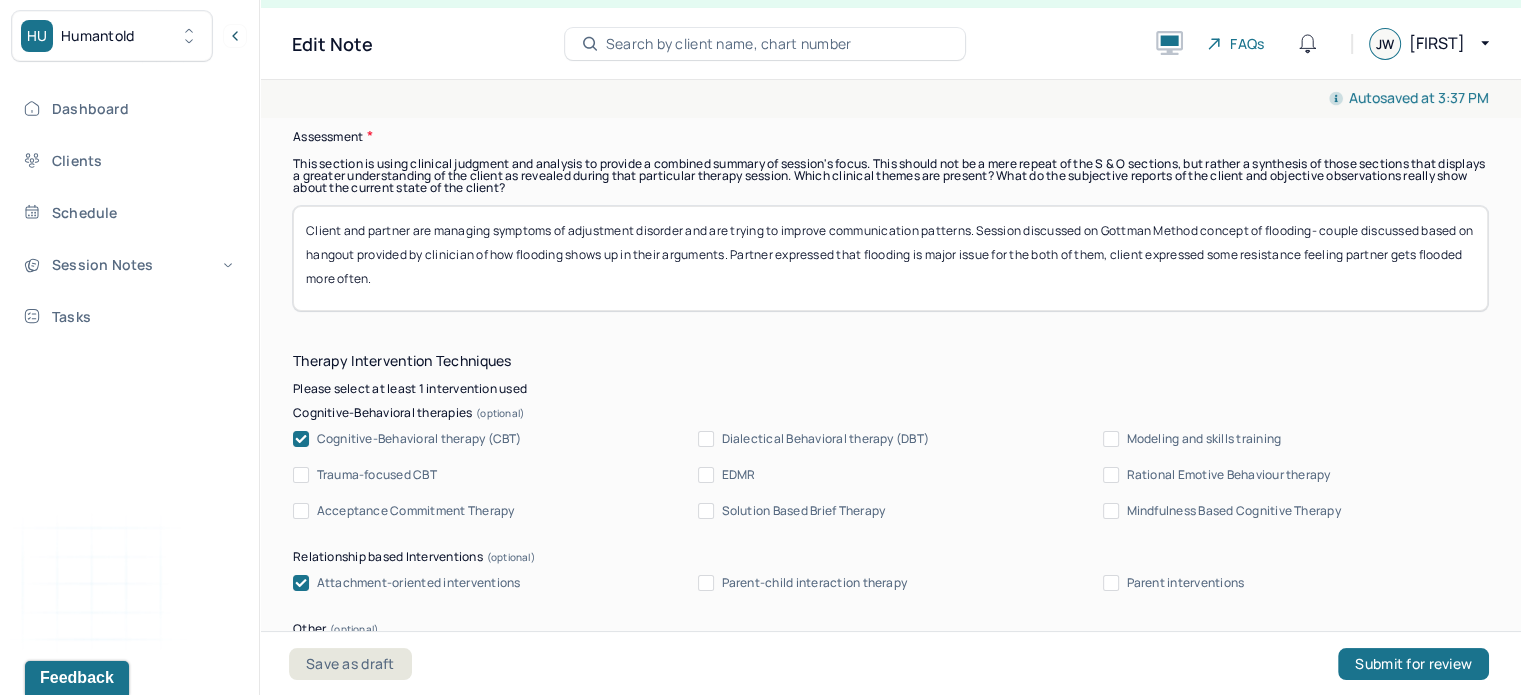 drag, startPoint x: 600, startPoint y: 259, endPoint x: 984, endPoint y: 215, distance: 386.5126 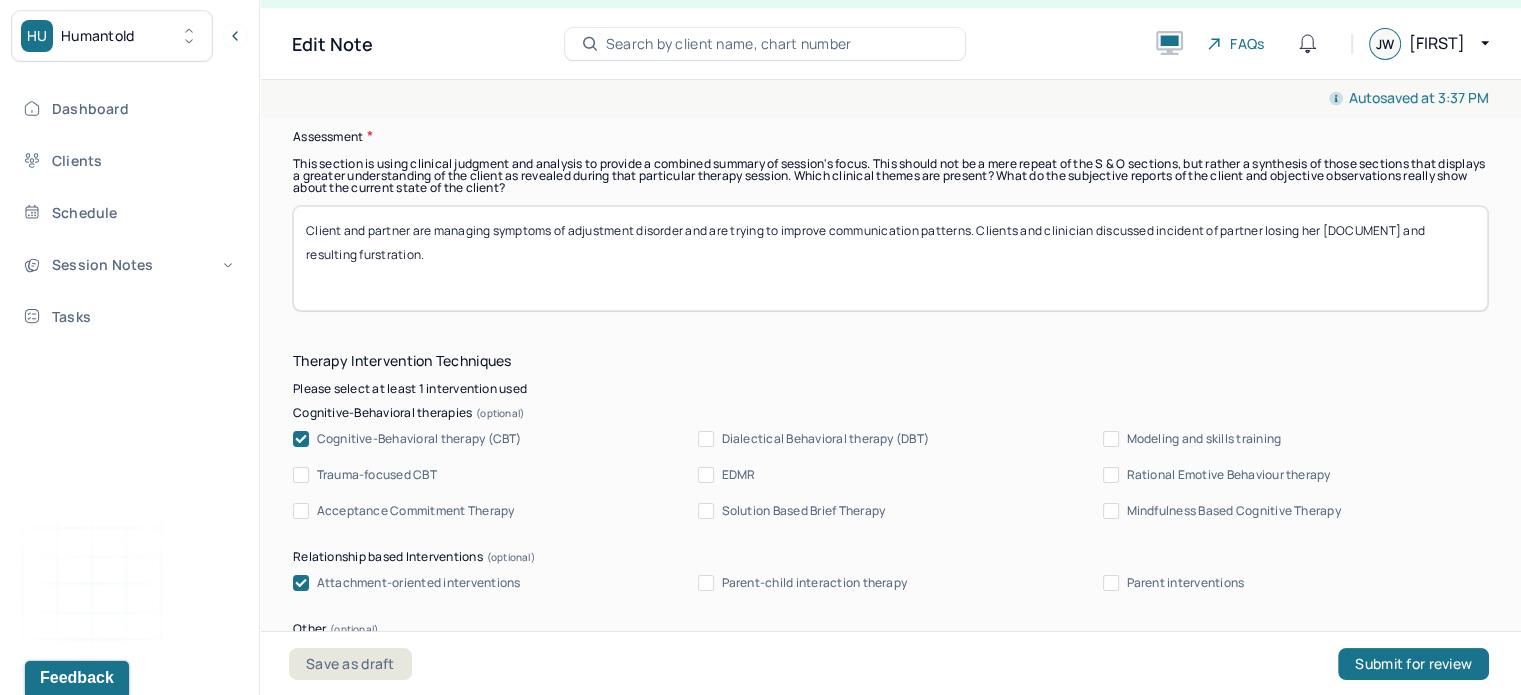 click on "Client and partner are managing symptoms of adjustment disorder and are trying to improve communication patterns. Clients and clinician discussed incidient of partner losing her [DOCUMENT] and resulting furstration." at bounding box center (890, 258) 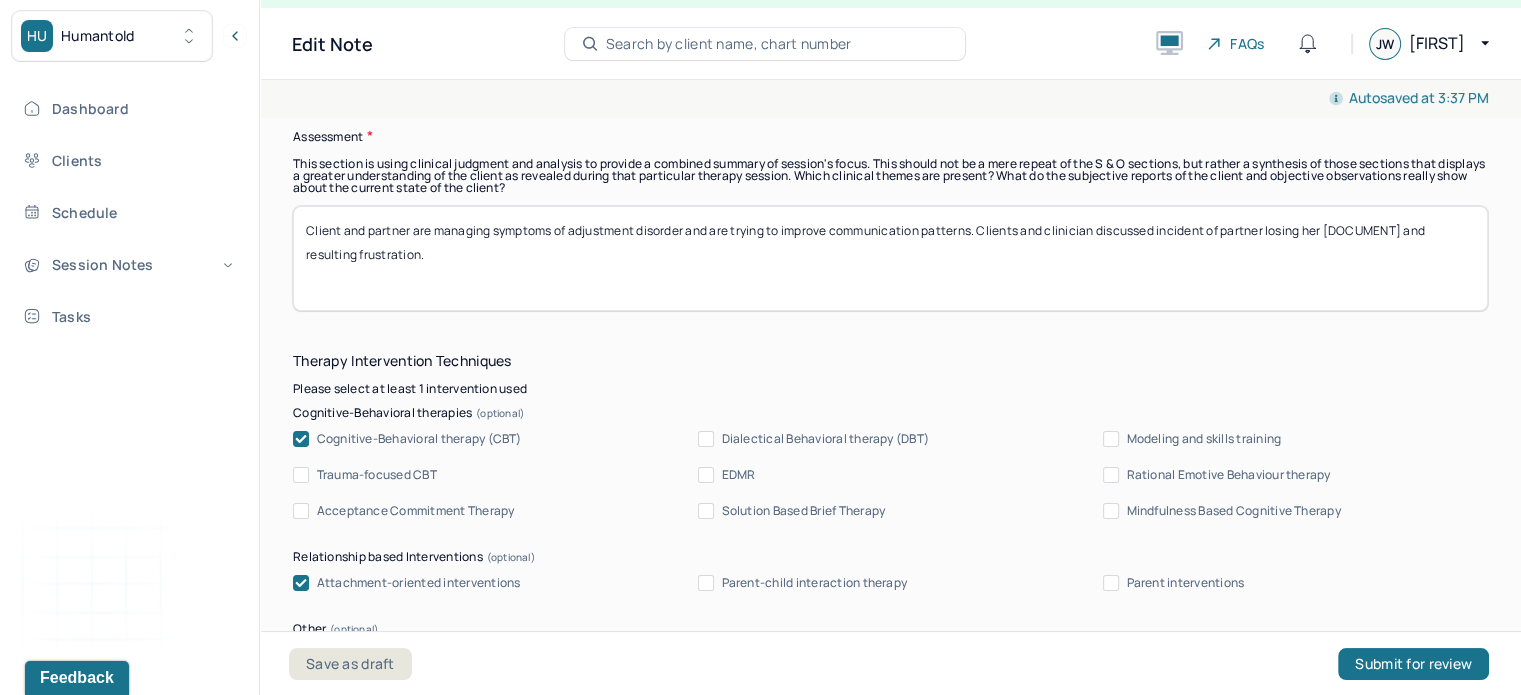 click on "Client and partner are managing symptoms of adjustment disorder and are trying to improve communication patterns. Clients and clinician discussed incident of partner losing her [DOCUMENT] and resulting furstration." at bounding box center [890, 258] 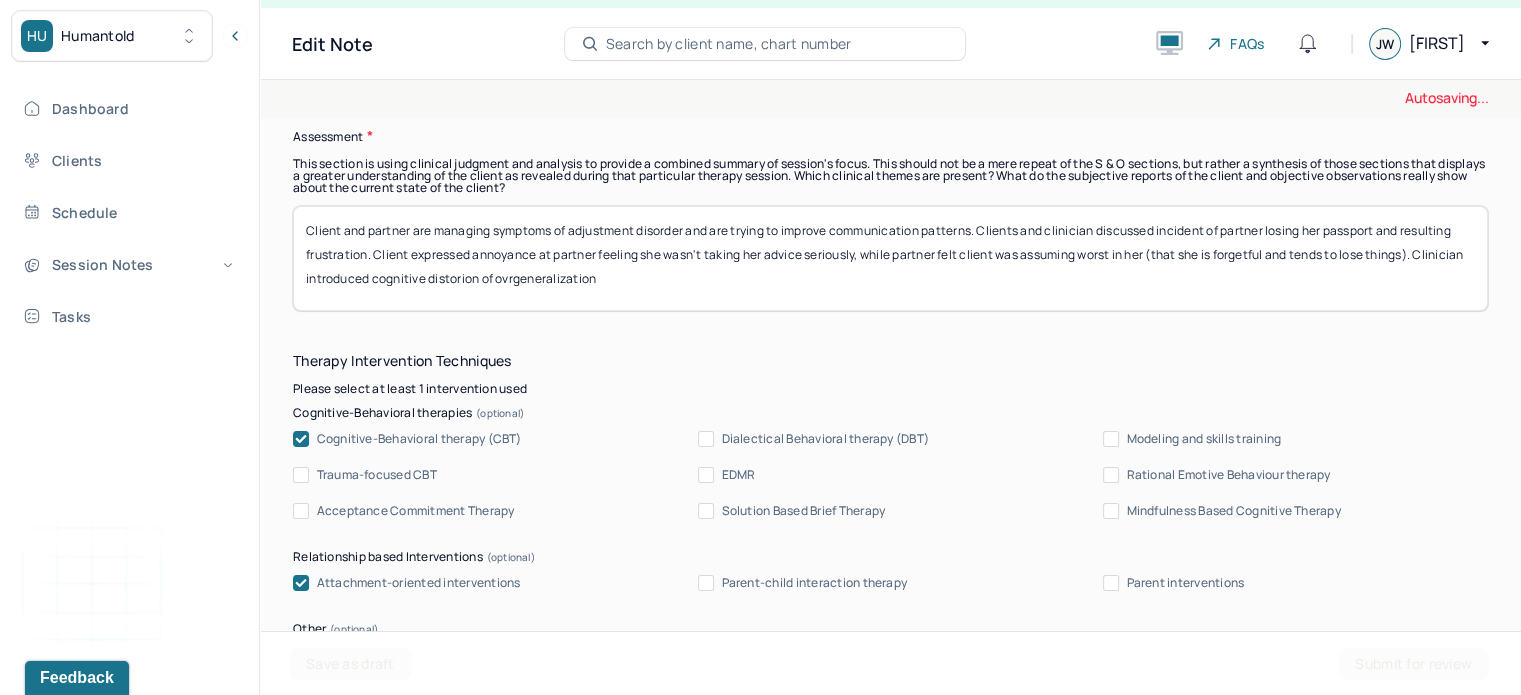 click on "Client and partner are managing symptoms of adjustment disorder and are trying to improve communication patterns. Clients and clinician discussed incident of partner losing her [PASSPORT] and resulting frustration. Client expressed annoyance at partner feeling she wasn't taking her advice seriously, while partner felt client was assuming worst in her (that she is forgetful and" at bounding box center (890, 258) 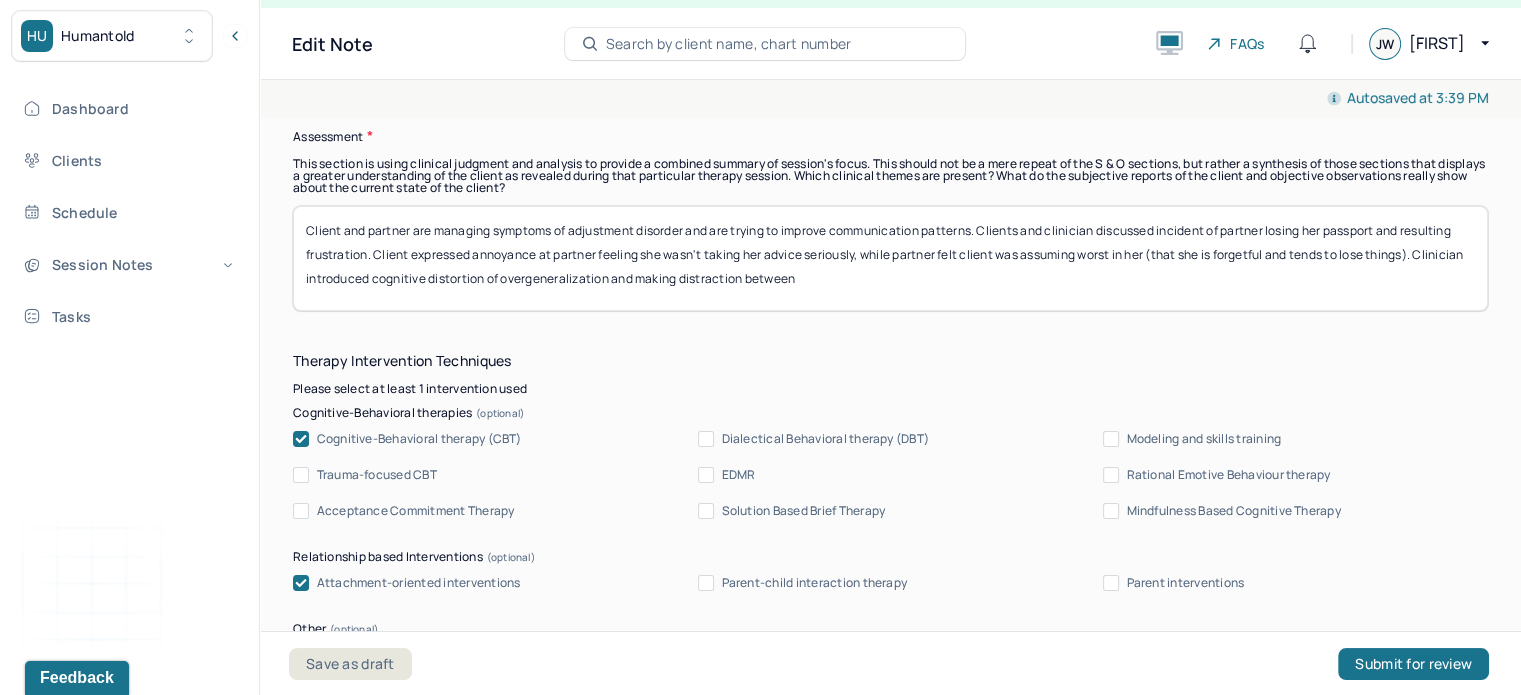 click on "Client and partner are managing symptoms of adjustment disorder and are trying to improve communication patterns. Clients and clinician discussed incident of partner losing her [DOCUMENT] and resulting frustration. Client expressed annoyance at partner feeling she wasn't taking her advice seriously, while partner felt client was assuming worst in her (that she is forgetful and tends to lose things). Clinician introduced cognitive distortion of overgeneralization and making distriction between" at bounding box center [890, 258] 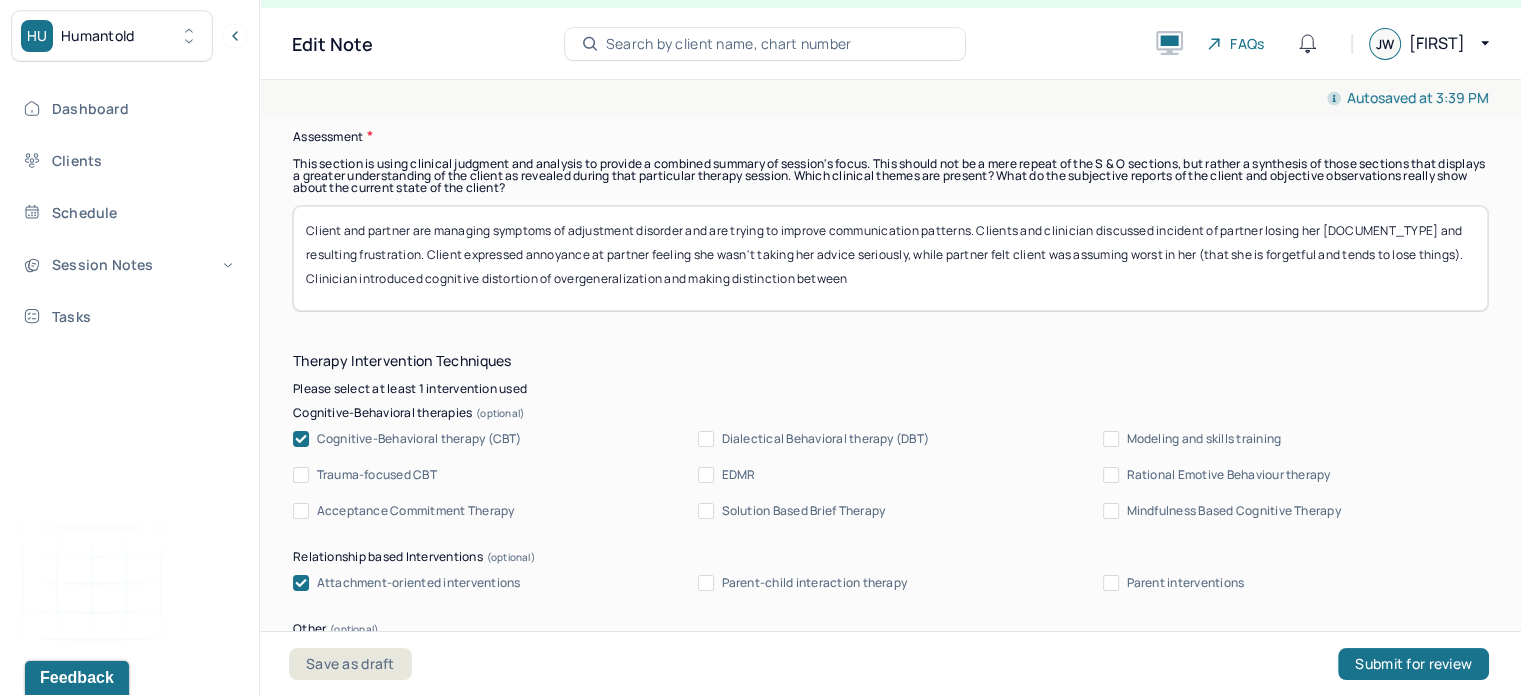 click on "Client and partner are managing symptoms of adjustment disorder and are trying to improve communication patterns. Clients and clinician discussed incident of partner losing her passport and resulting frustration. Client expressed annoyance at partner feeling she wasn't taking her advice seriously, while partner felt client was assuming worst in her (that she is forgetful and tends to lose things). Clinician introduced cognitive distortion of overgeneralization and making distraction between" at bounding box center (890, 258) 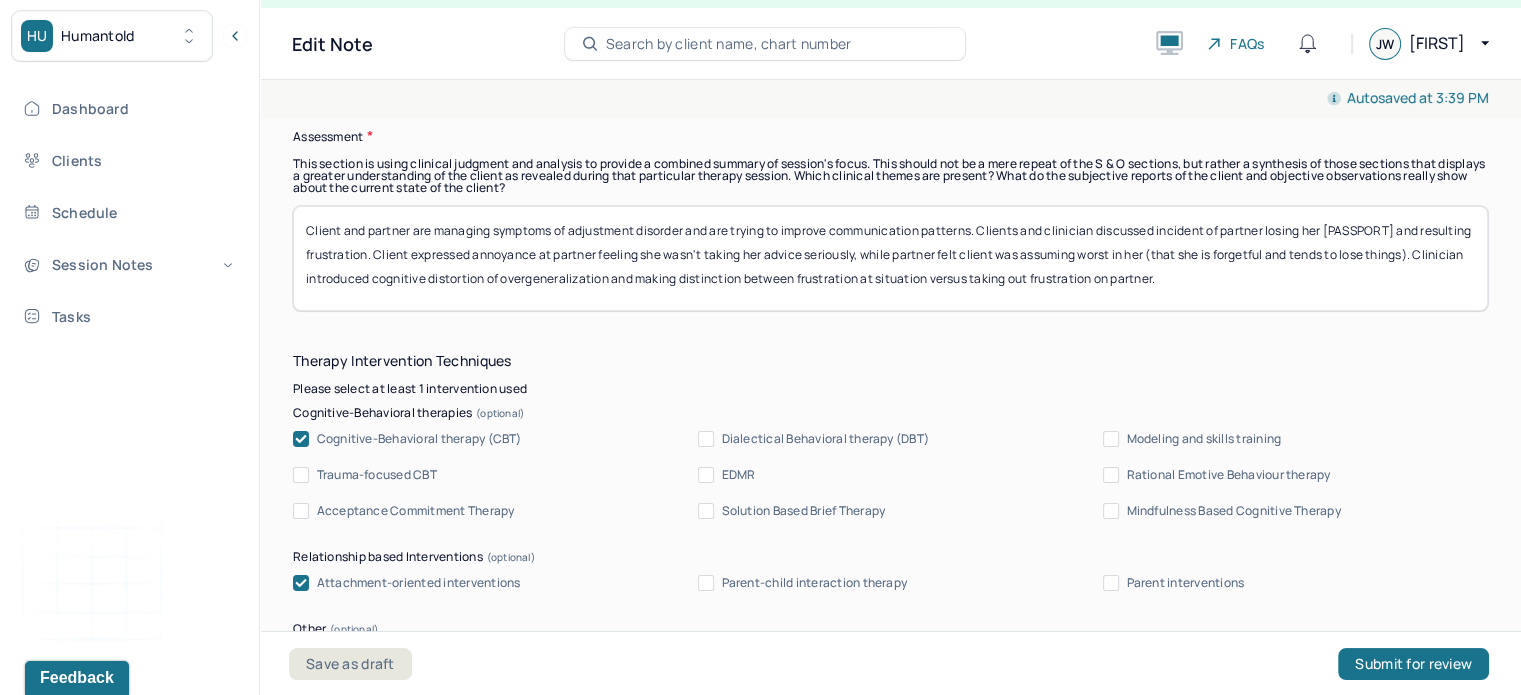 click on "Client and partner are managing symptoms of adjustment disorder and are trying to improve communication patterns. Clients and clinician discussed incident of partner losing her [PASSPORT] and resulting frustration. Client expressed annoyance at partner feeling she wasn't taking her advice seriously, while partner felt client was assuming worst in her (that she is forgetful and tends to lose things). Clinician introduced cognitive distortion of overgeneralization and making distinction between frustration at situation versus taking out frustration on partner." at bounding box center (890, 258) 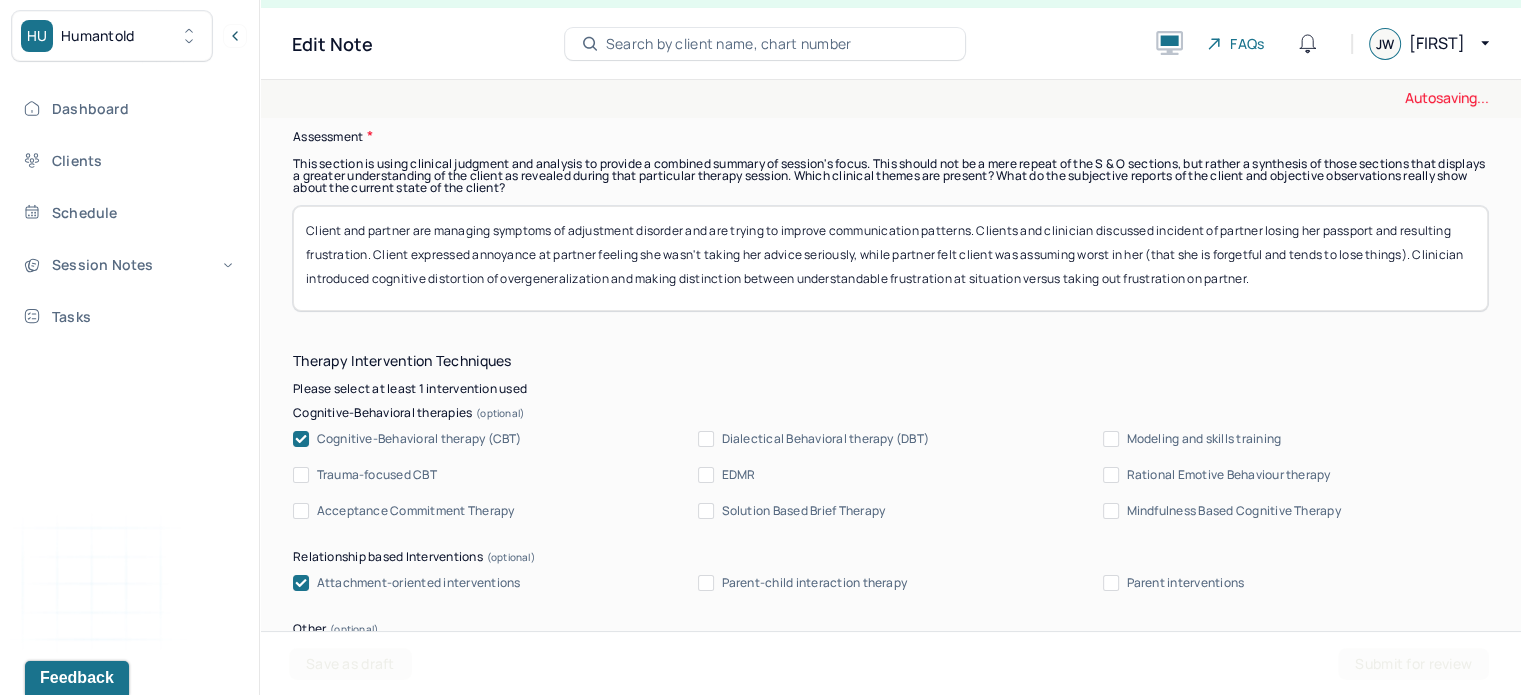 click on "Client and partner are managing symptoms of adjustment disorder and are trying to improve communication patterns. Clients and clinician discussed incident of partner losing her [DOCUMENT] and resulting frustration. Client expressed annoyance at partner feeling she wasn't taking her advice seriously, while partner felt client was assuming worst in her (that she is forgetful and tends to lose things). Clinician introduced cognitive distortion of overgeneralization and making distinction between frustration at situation versus taking out frustration on partner." at bounding box center (890, 258) 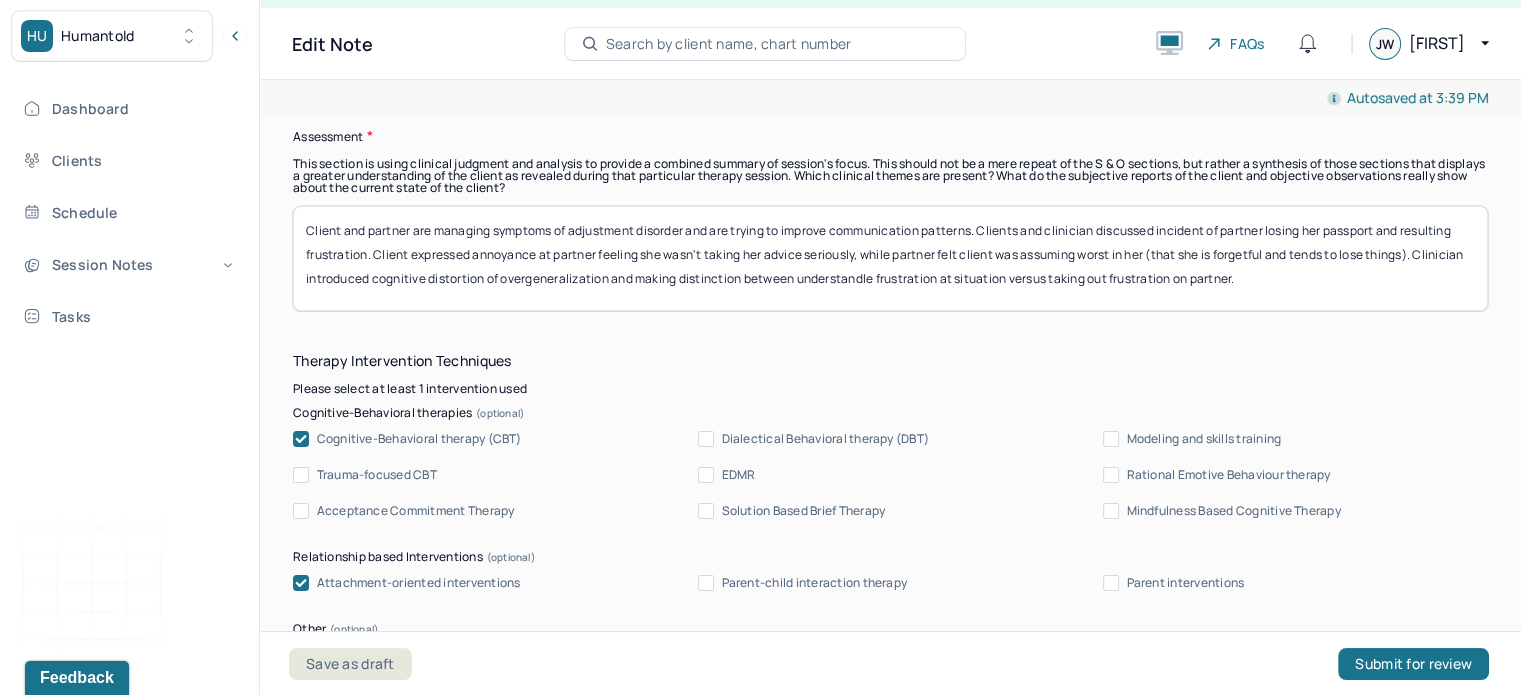 click on "Client and partner are managing symptoms of adjustment disorder and are trying to improve communication patterns. Clients and clinician discussed incident of partner losing her passport and resulting frustration. Client expressed annoyance at partner feeling she wasn't taking her advice seriously, while partner felt client was assuming worst in her (that she is forgetful and tends to lose things). Clinician introduced cognitive distortion of overgeneralization and making distinction between understandable frustration at situation versus taking out frustration on partner." at bounding box center [890, 258] 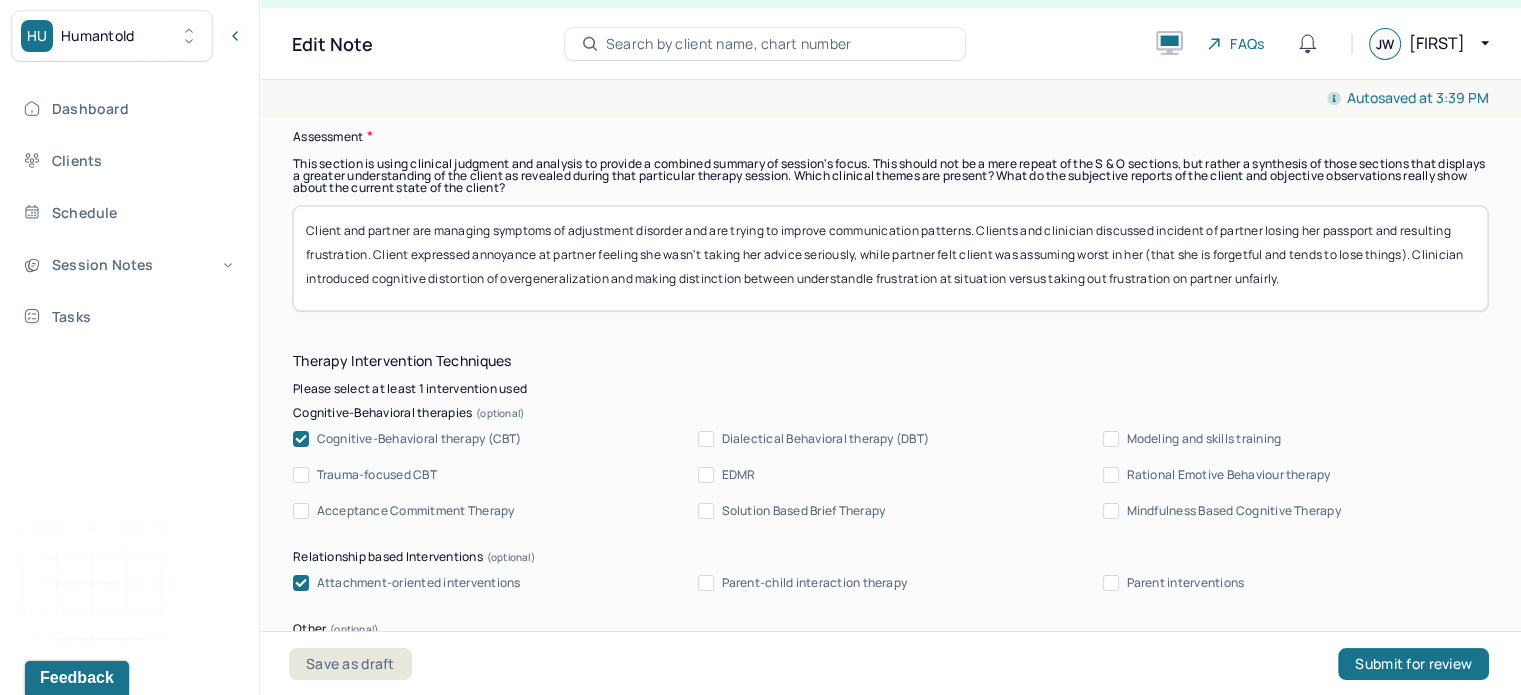 click on "Client and partner are managing symptoms of adjustment disorder and are trying to improve communication patterns. Clients and clinician discussed incident of partner losing her [DOCUMENT] and resulting frustration. Client expressed annoyance at partner feeling she wasn't taking her advice seriously, while partner felt client was assuming worst in her (that she is forgetful and tends to lose things). Clinician introduced cognitive distortion of overgeneralization and making distinction between understandle frustration at situation versus taking out frustration on partner unfiarly." at bounding box center [890, 258] 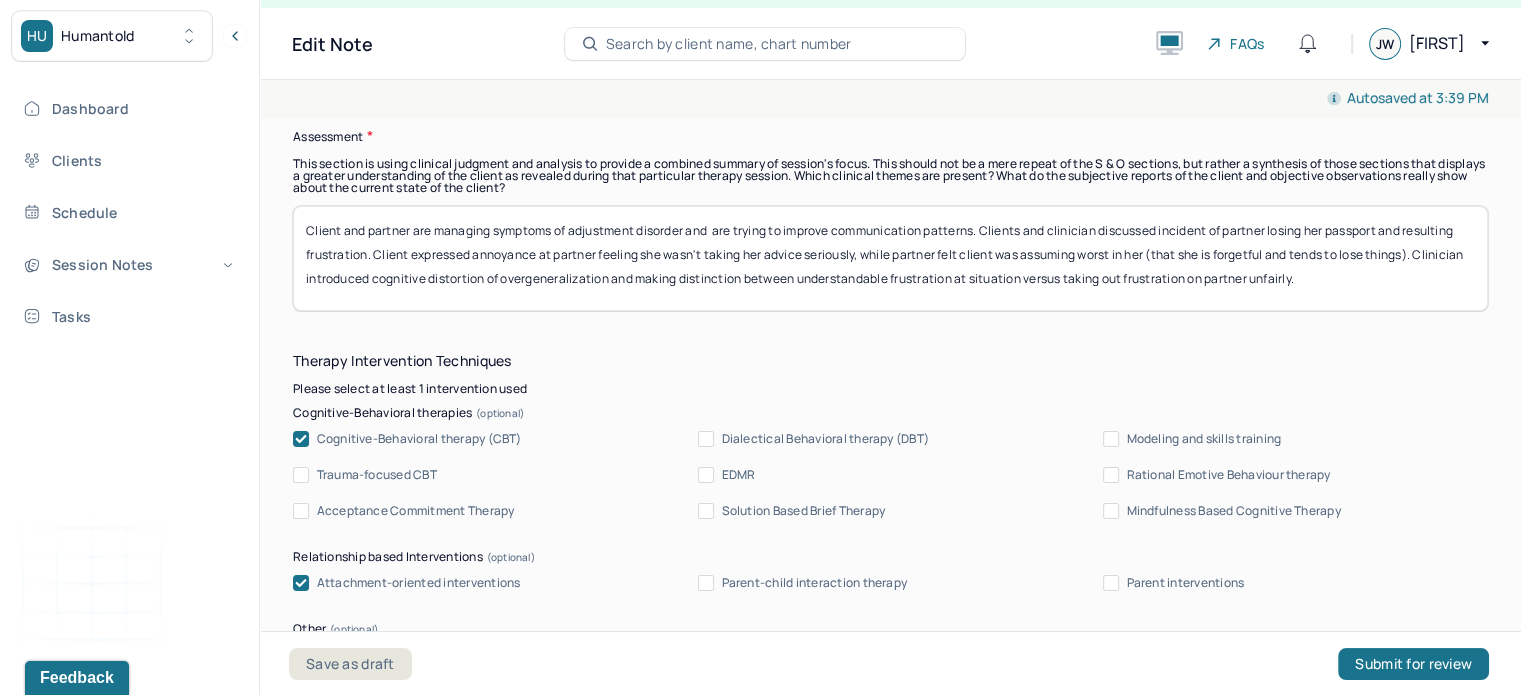 type on "Client and partner are managing symptoms of adjustment disorder and  are trying to improve communication patterns. Clients and clinician discussed incident of partner losing her passport and resulting frustration. Client expressed annoyance at partner feeling she wasn't taking her advice seriously, while partner felt client was assuming worst in her (that she is forgetful and tends to lose things). Clinician introduced cognitive distortion of overgeneralization and making distinction between understandable frustration at situation versus taking out frustration on partner unfairly." 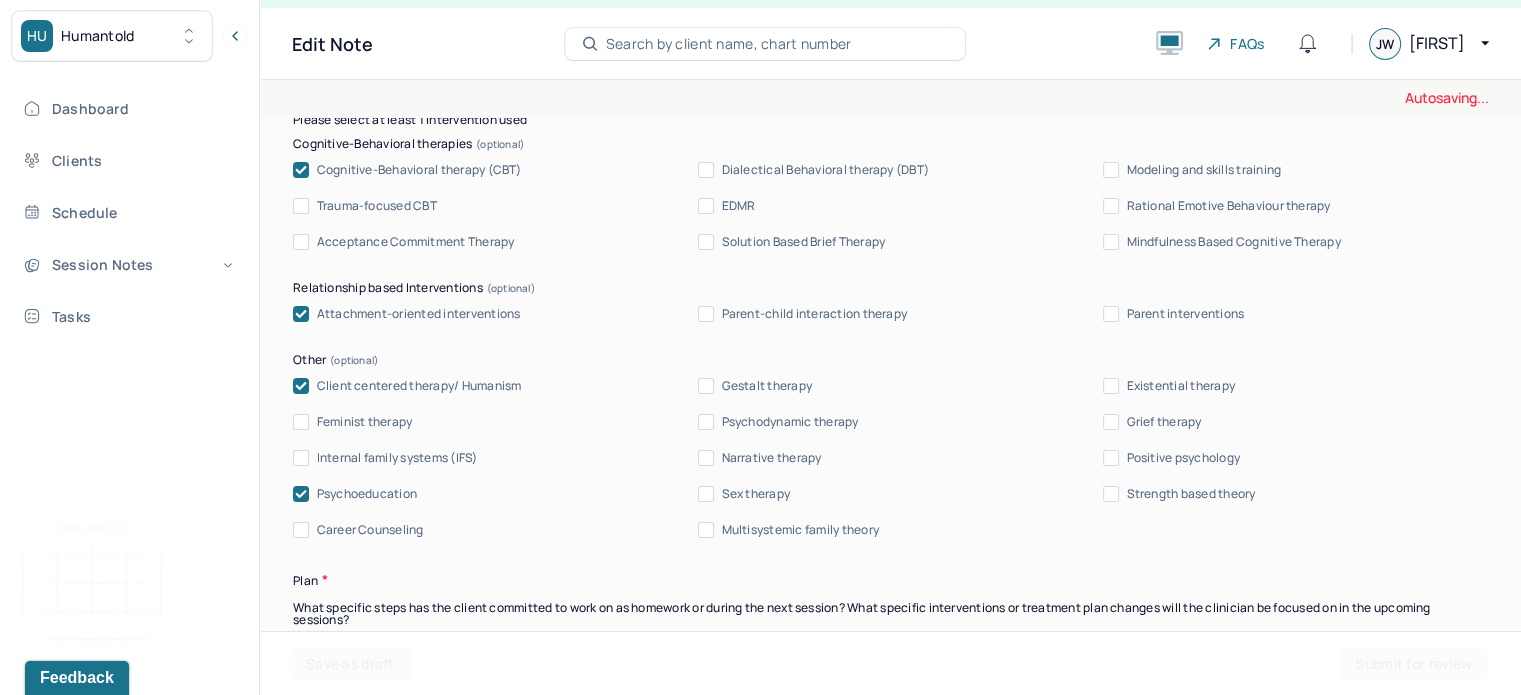 scroll, scrollTop: 2240, scrollLeft: 0, axis: vertical 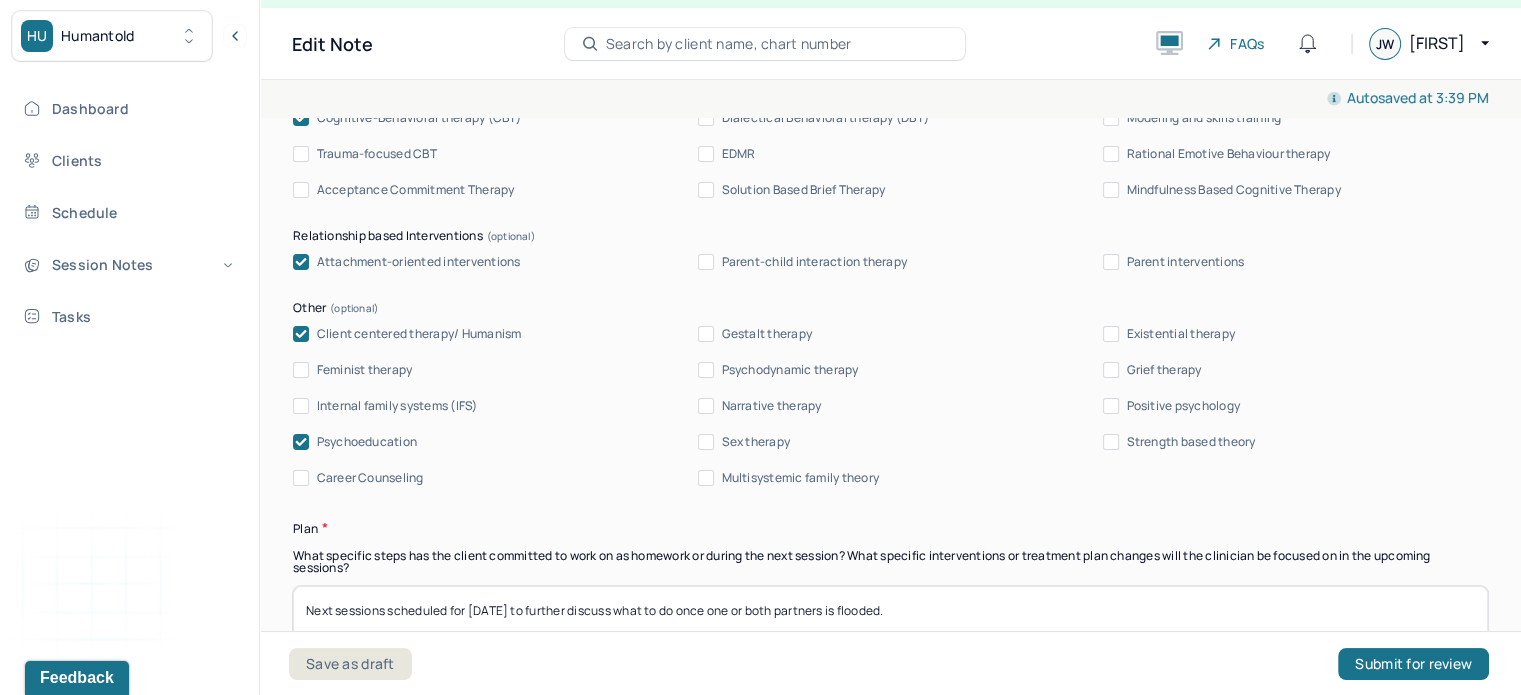 click on "Attachment-oriented interventions" at bounding box center (419, 262) 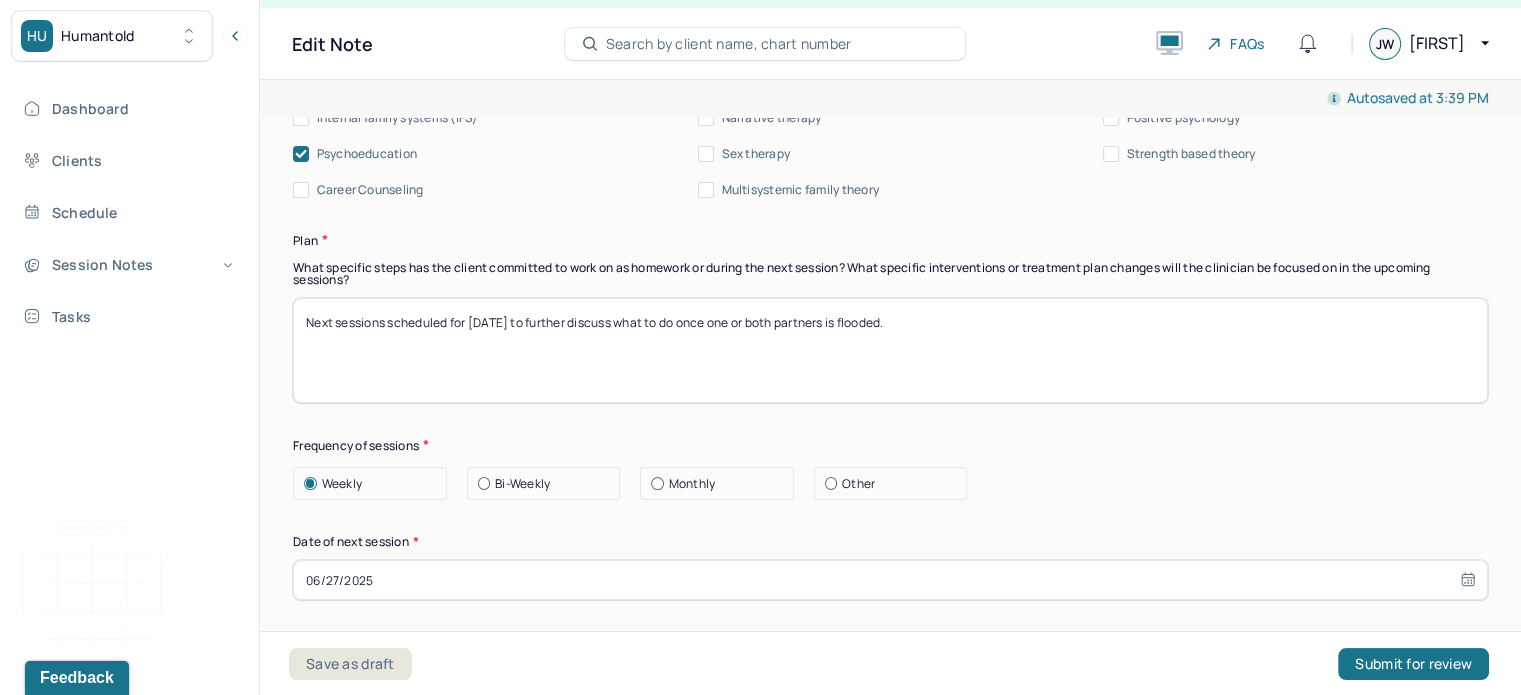 scroll, scrollTop: 2516, scrollLeft: 0, axis: vertical 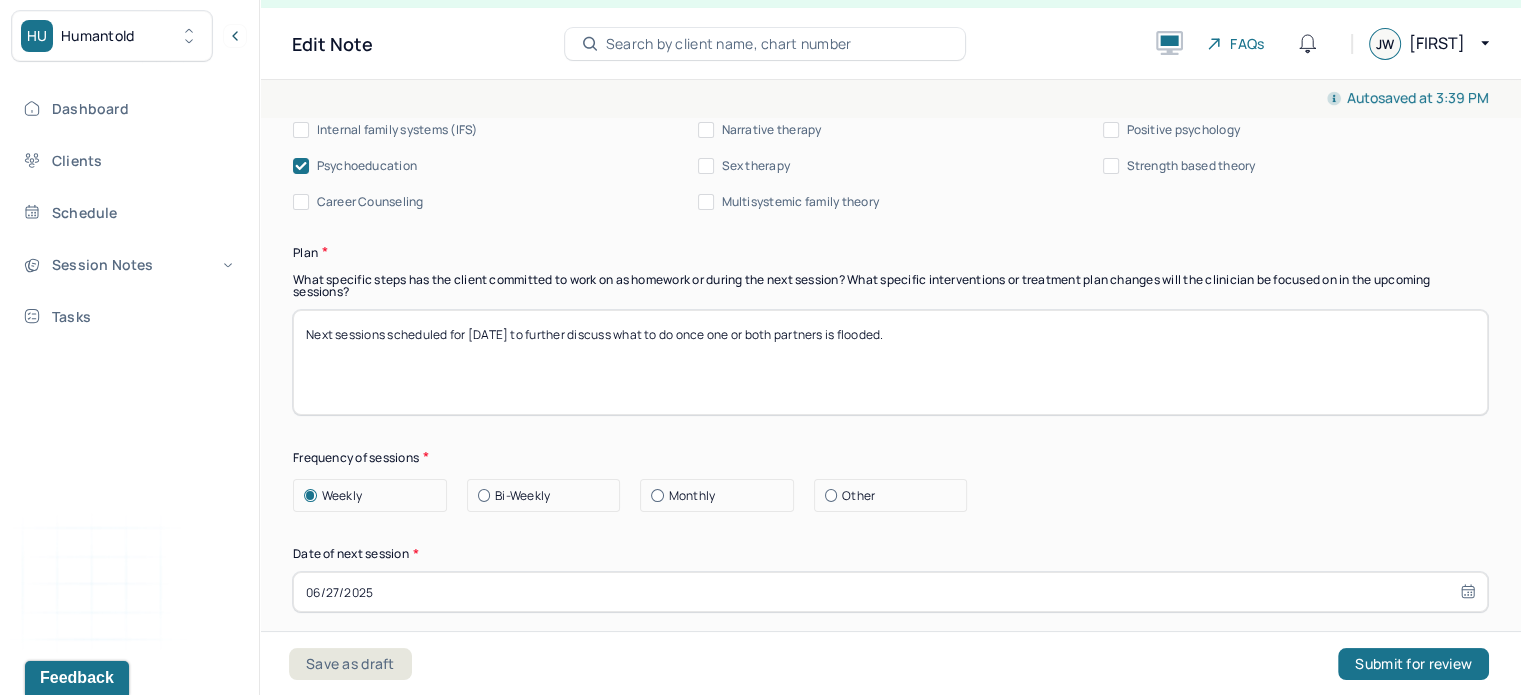 drag, startPoint x: 904, startPoint y: 319, endPoint x: 469, endPoint y: 315, distance: 435.0184 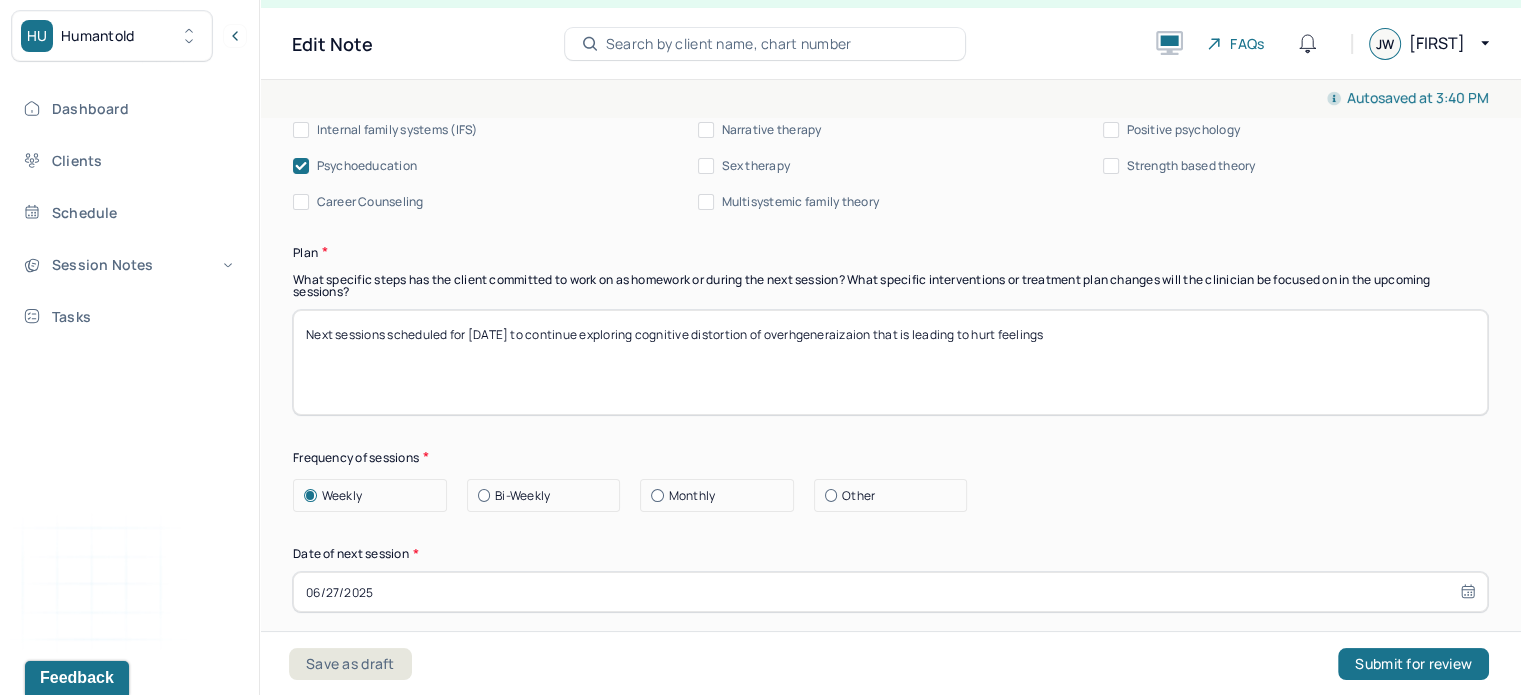 click on "Next sessions scheduled for [DATE] to continue exploring cognitive distortion of overhgeneraizaion that is leading to hurt feelings" at bounding box center (890, 362) 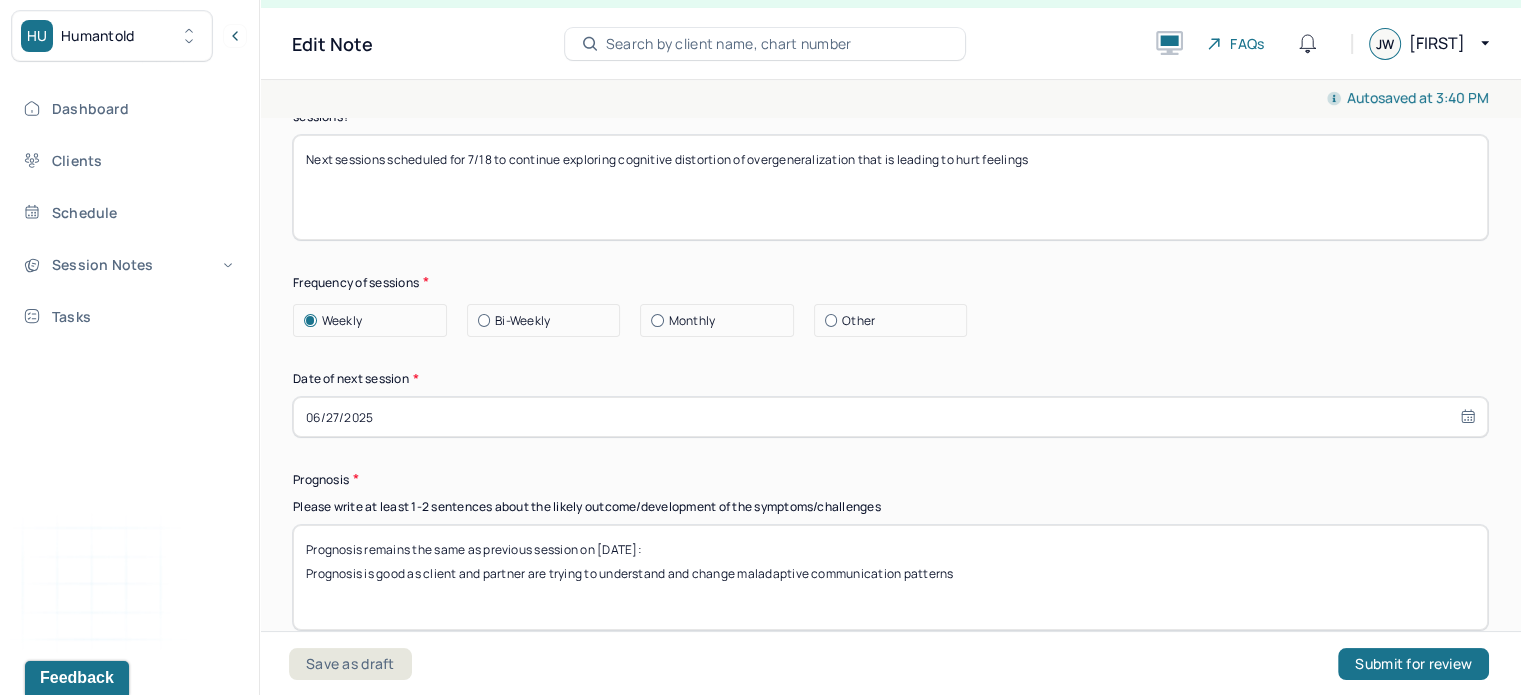 scroll, scrollTop: 2698, scrollLeft: 0, axis: vertical 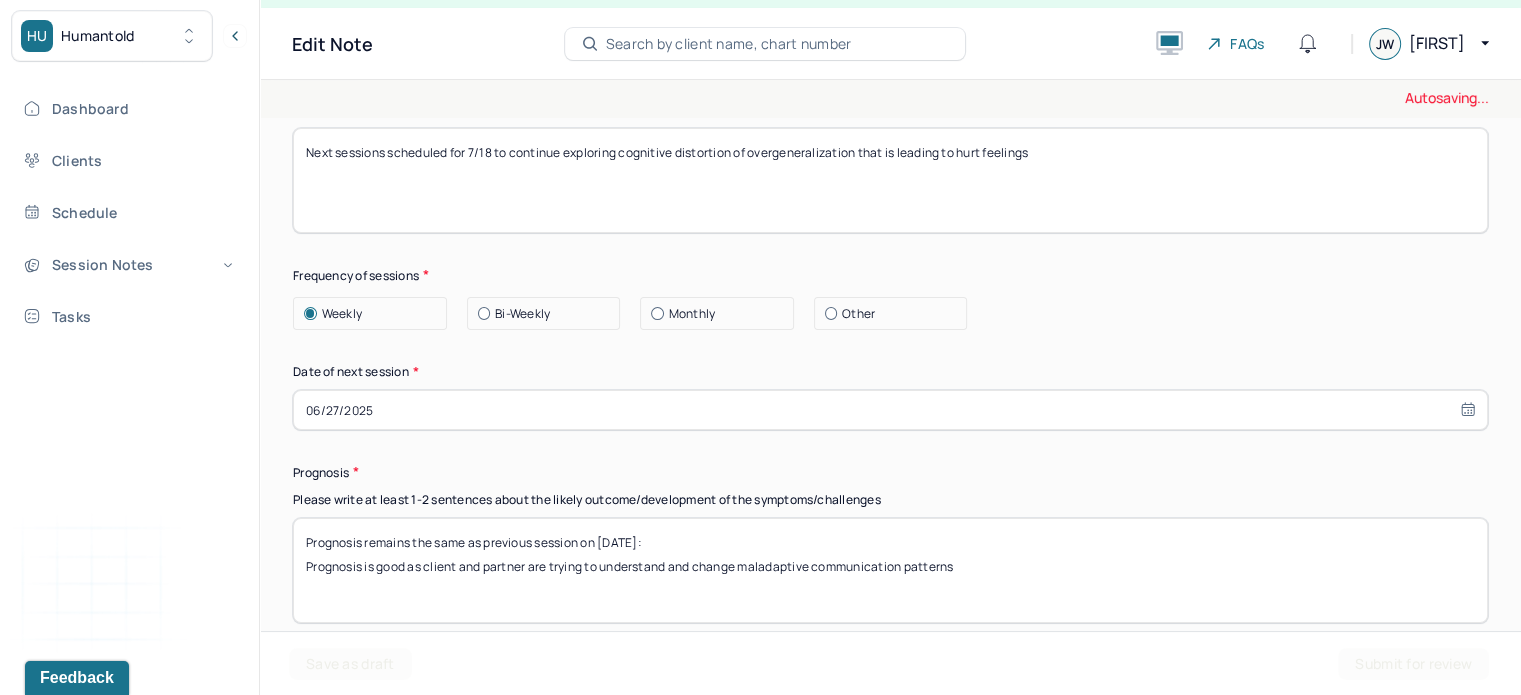 type on "Next sessions scheduled for 7/18 to continue exploring cognitive distortion of overgeneralization that is leading to hurt feelings" 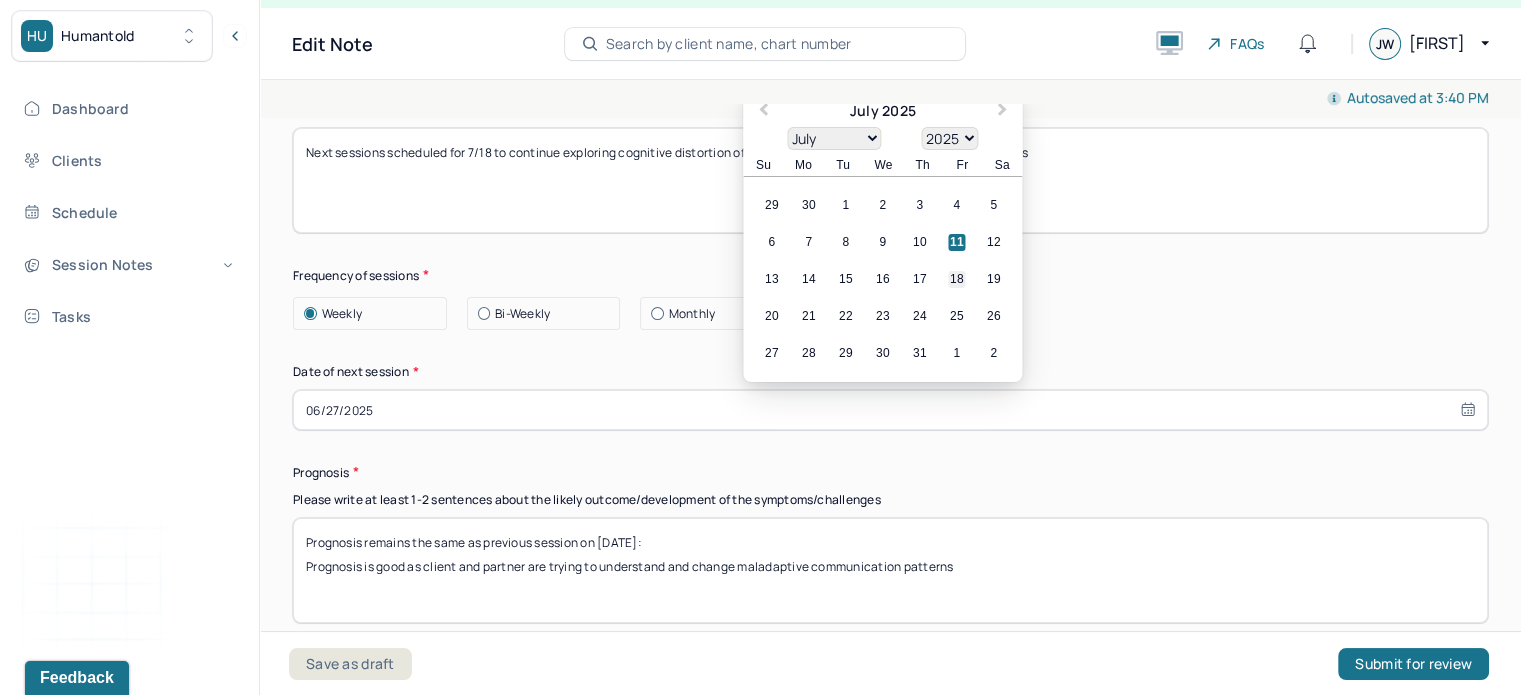 click on "18" at bounding box center [956, 278] 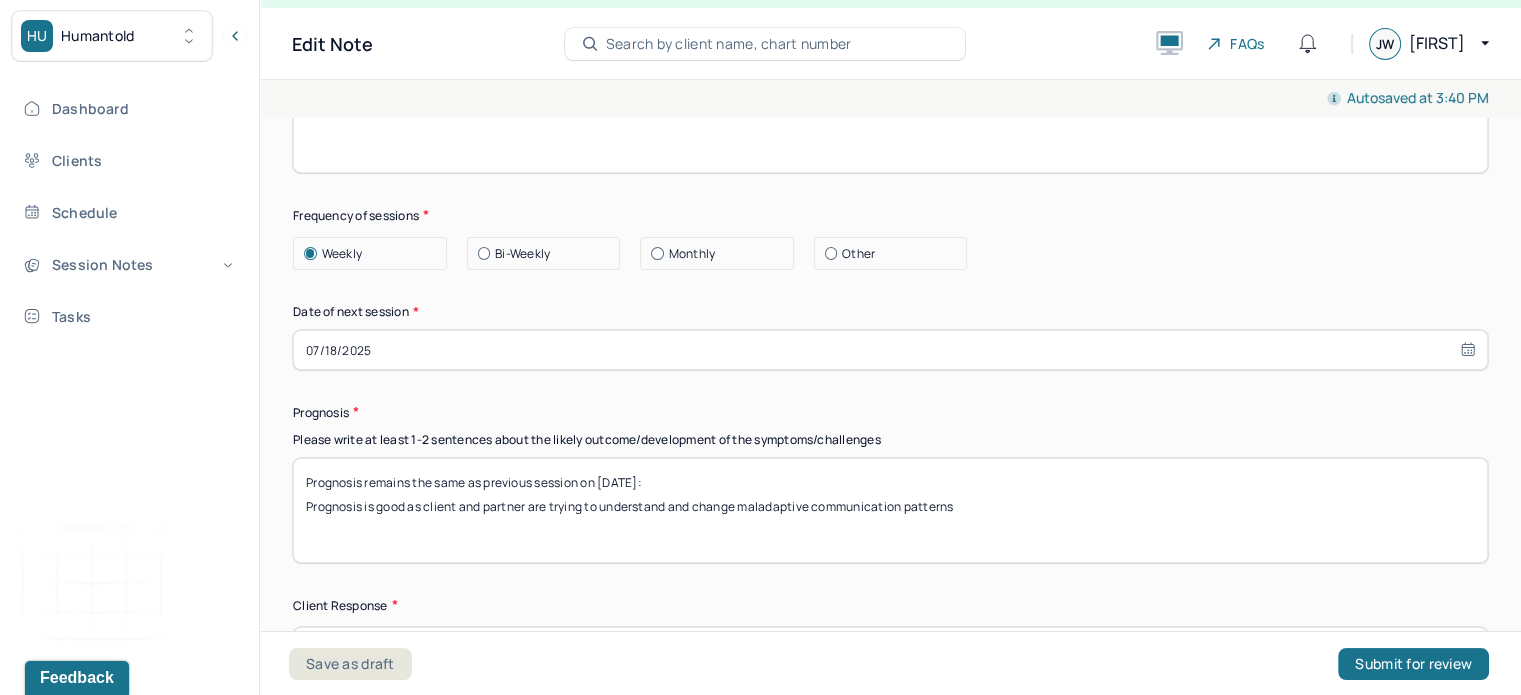 scroll, scrollTop: 2759, scrollLeft: 0, axis: vertical 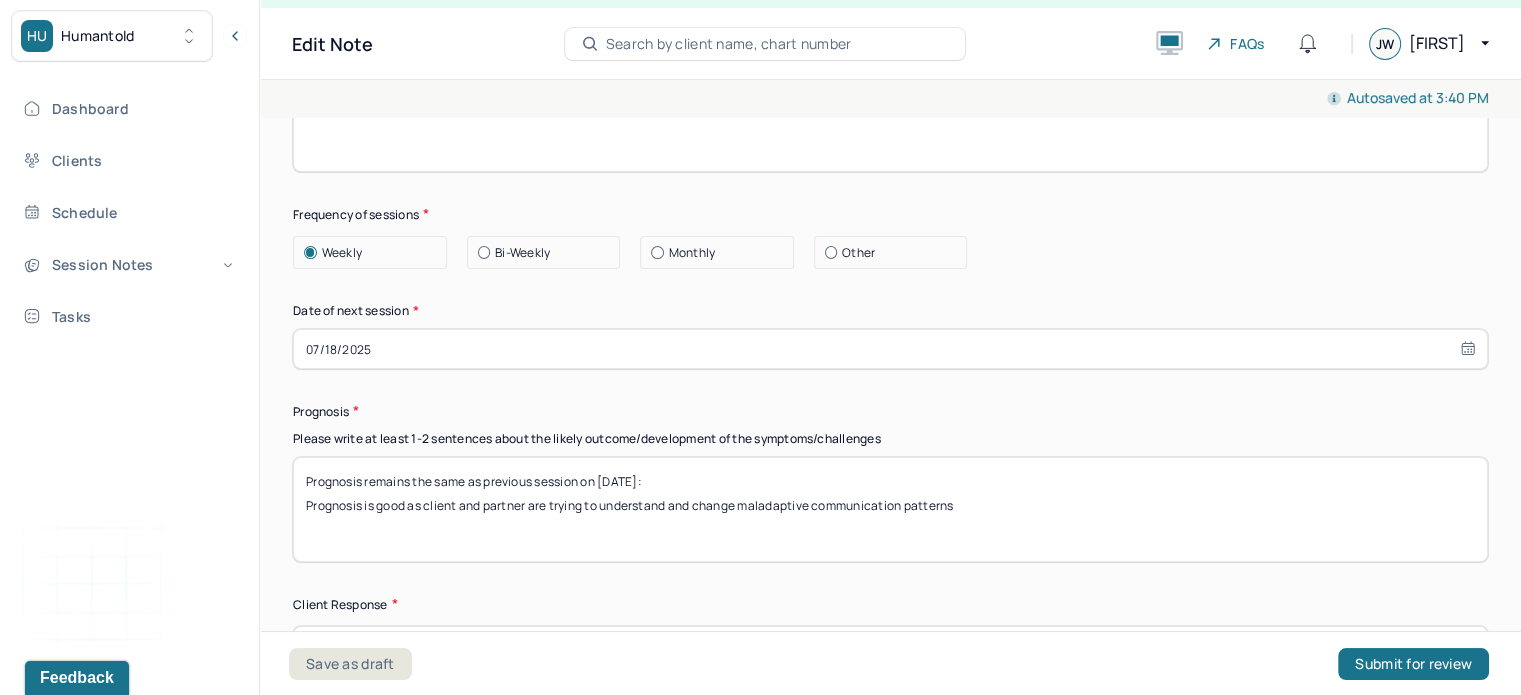drag, startPoint x: 1020, startPoint y: 495, endPoint x: 365, endPoint y: 456, distance: 656.16003 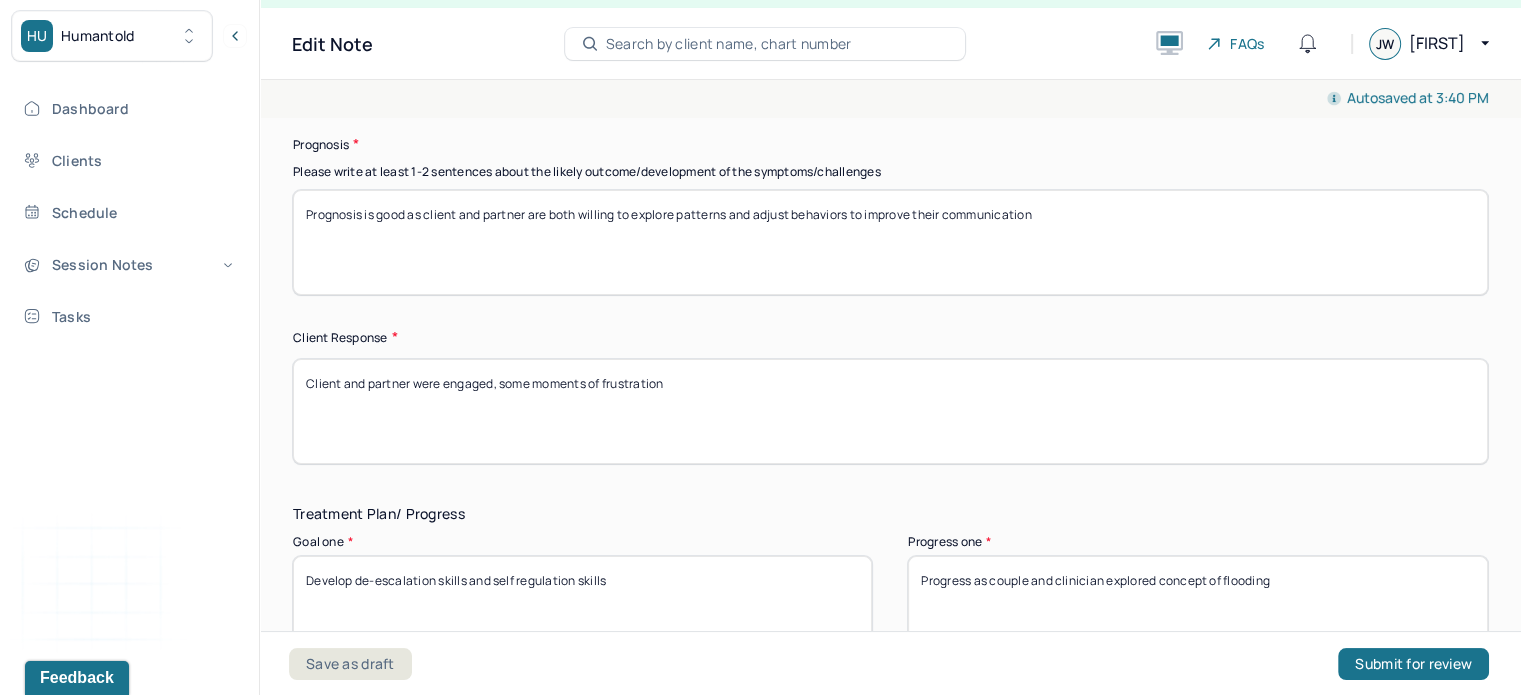 scroll, scrollTop: 3027, scrollLeft: 0, axis: vertical 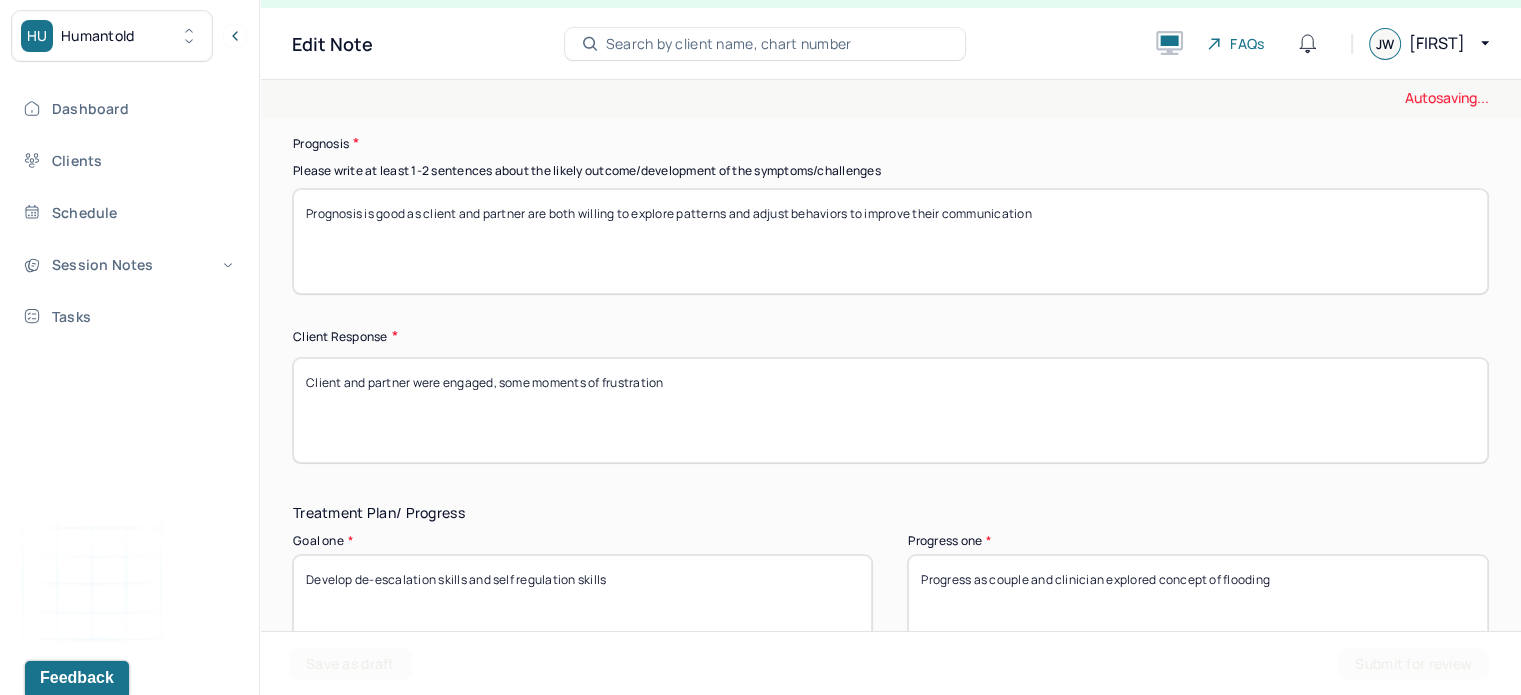 type on "Prognosis is good as client and partner are both willing to explore patterns and adjust behaviors to improve their communication" 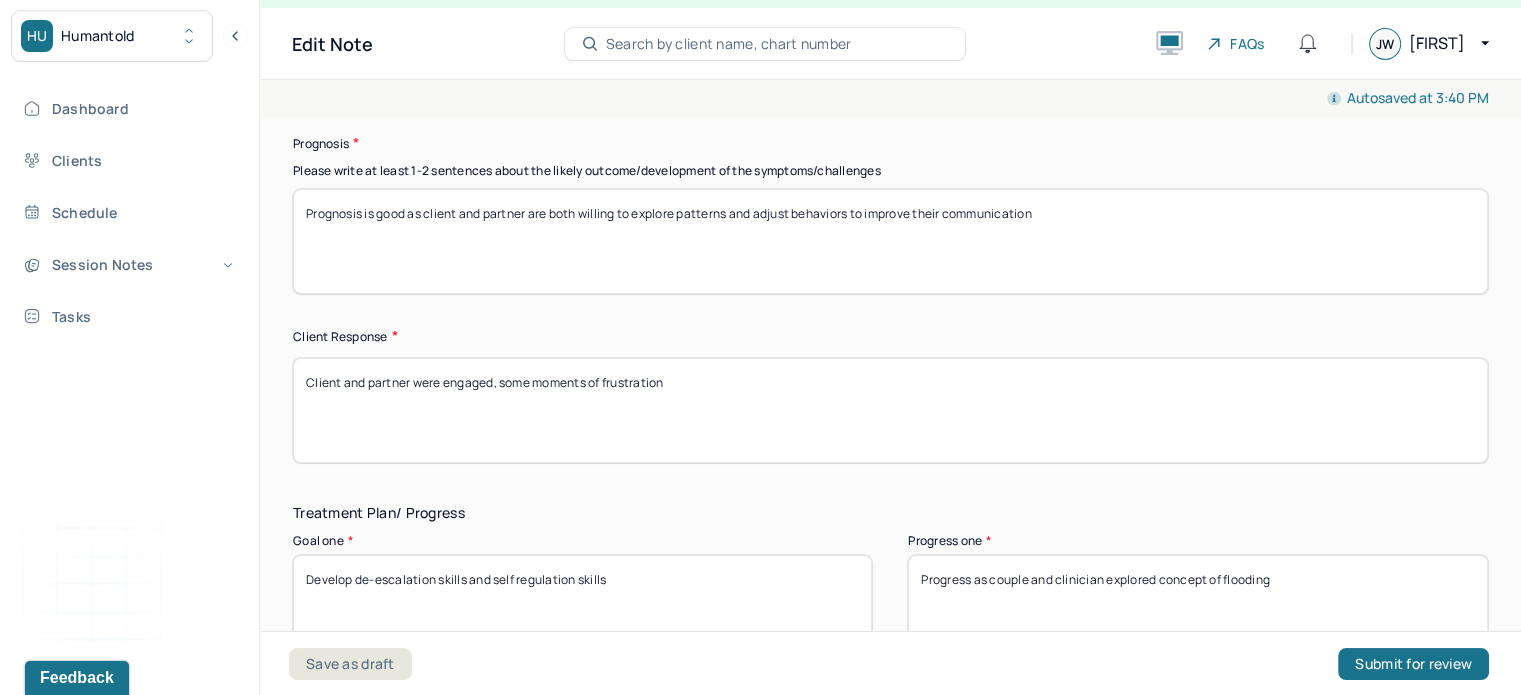 drag, startPoint x: 671, startPoint y: 347, endPoint x: 416, endPoint y: 375, distance: 256.53265 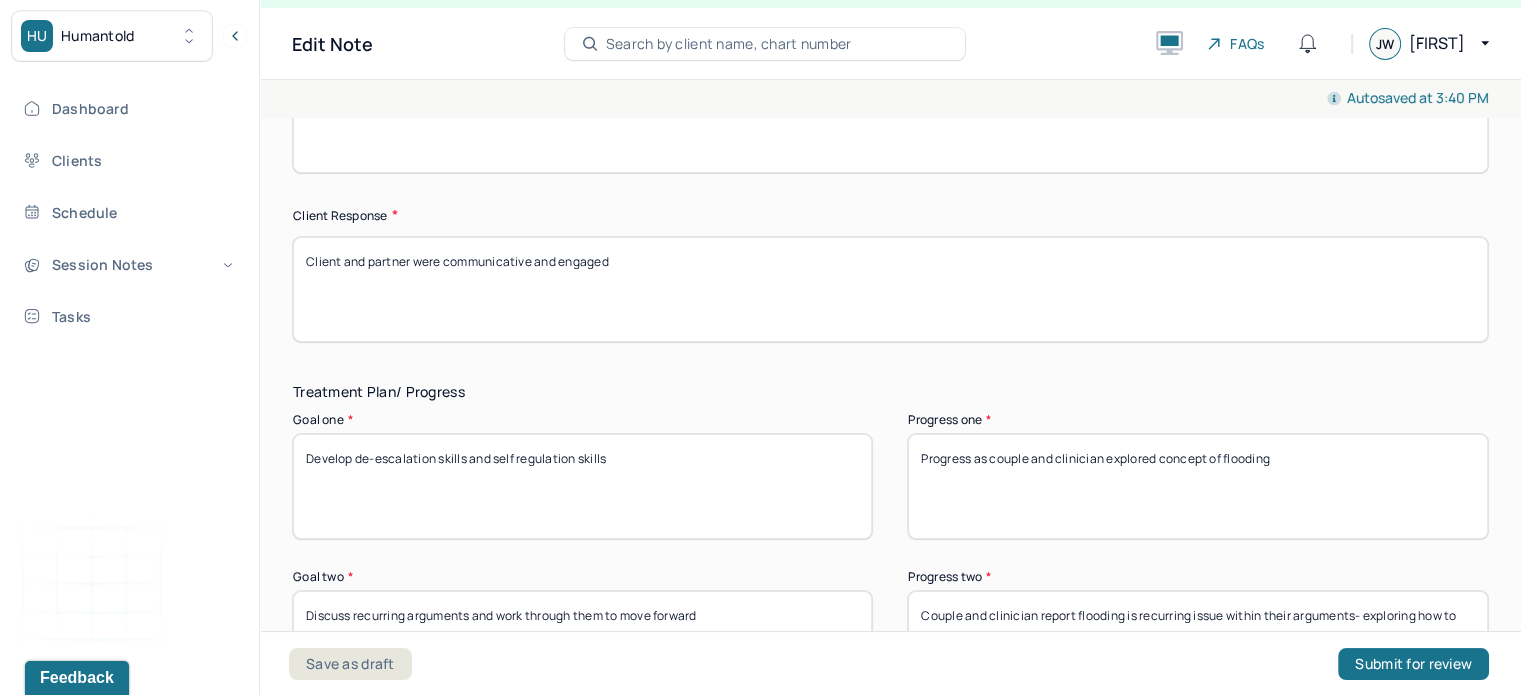scroll, scrollTop: 3154, scrollLeft: 0, axis: vertical 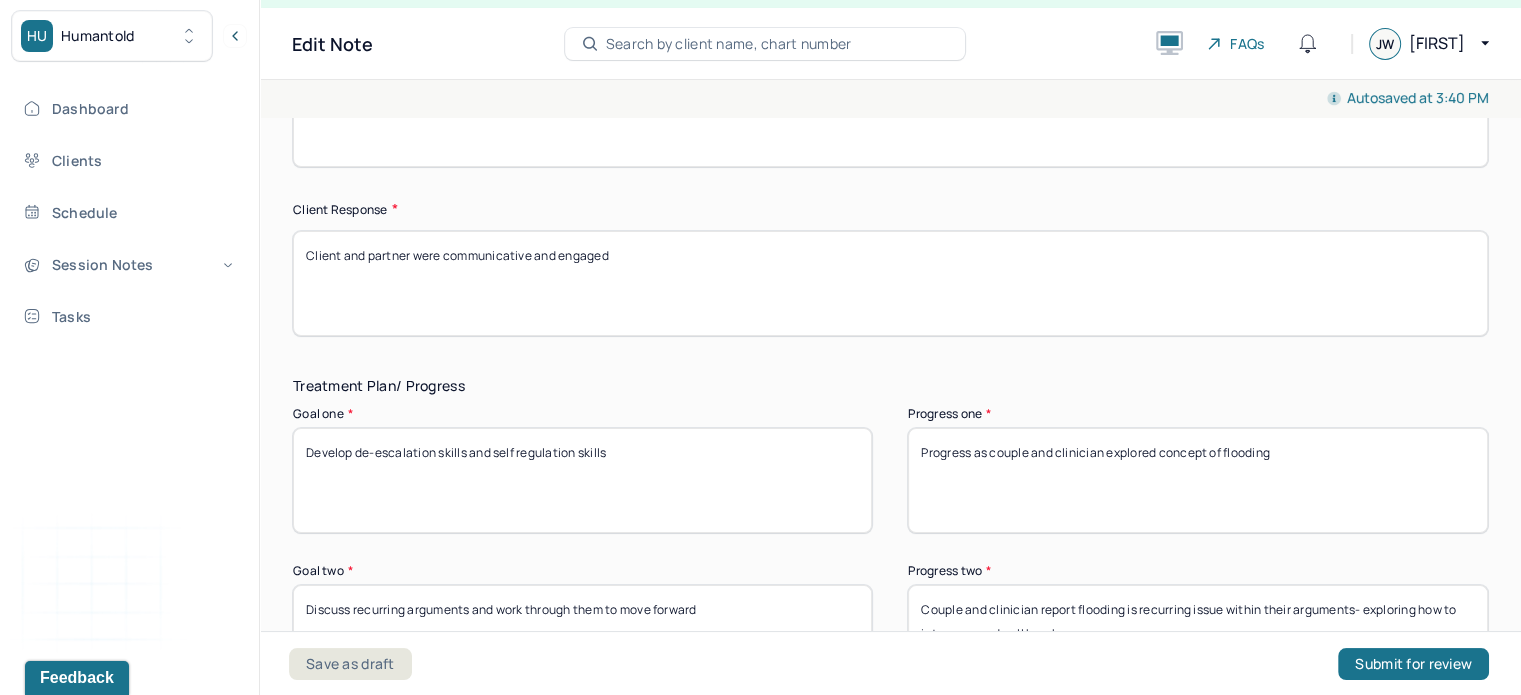 type on "Client and partner were communicative and engaged" 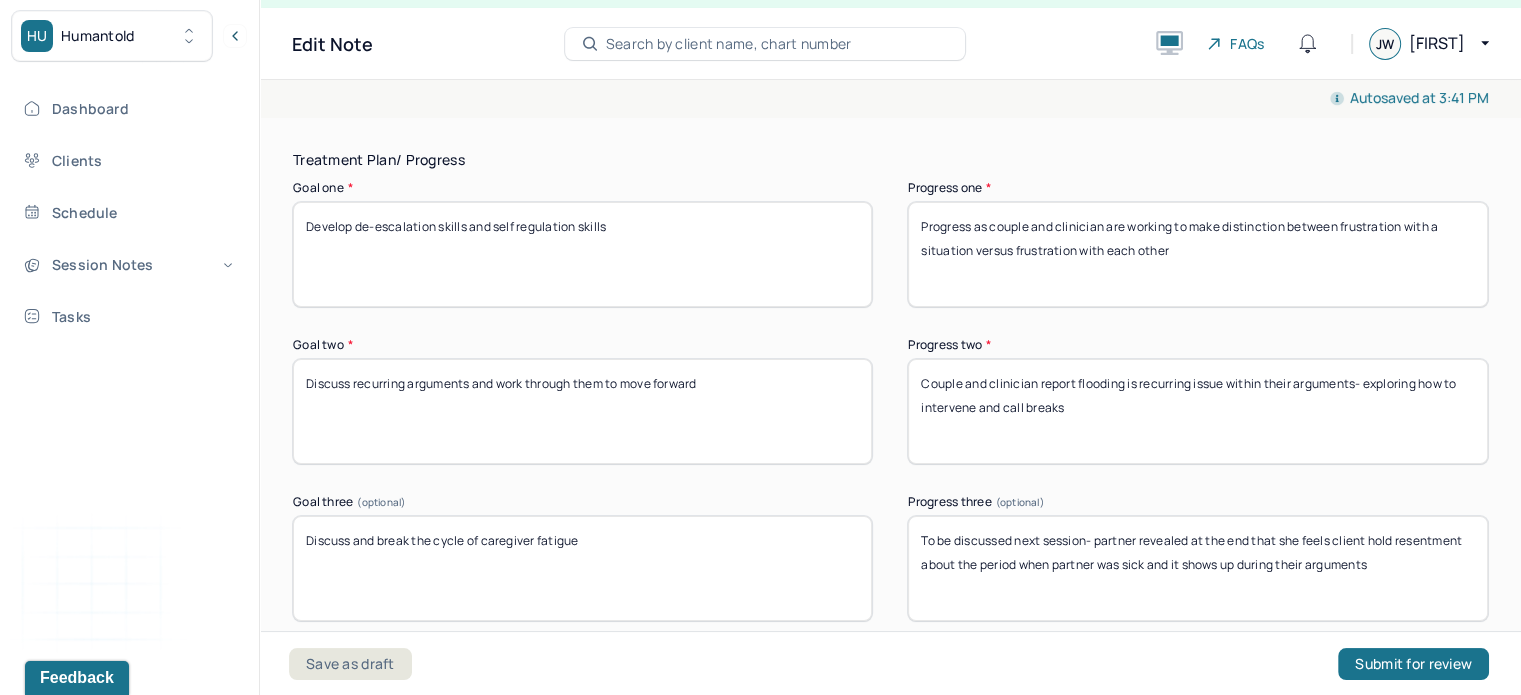 scroll, scrollTop: 3382, scrollLeft: 0, axis: vertical 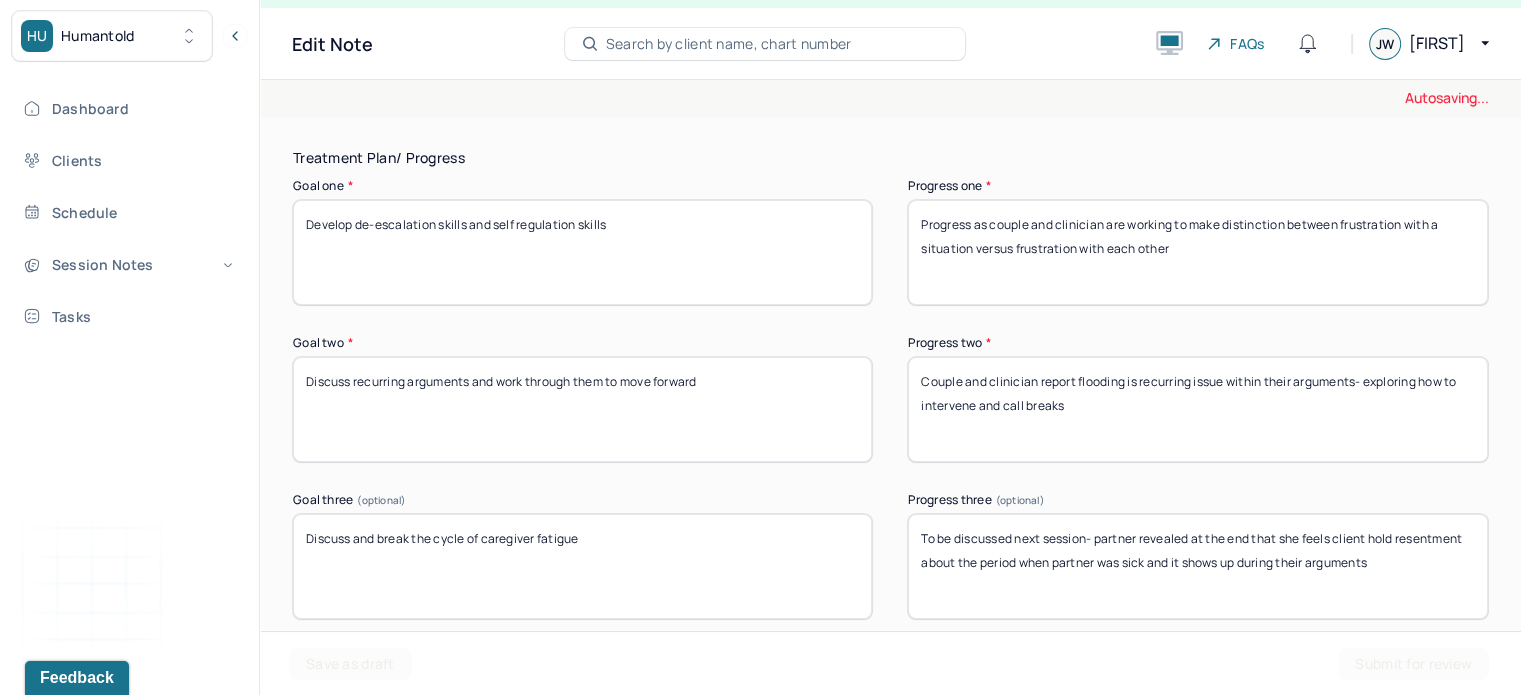 type on "Progress as couple and clinician are working to make distinction between frustration with a situation versus frustration with each other" 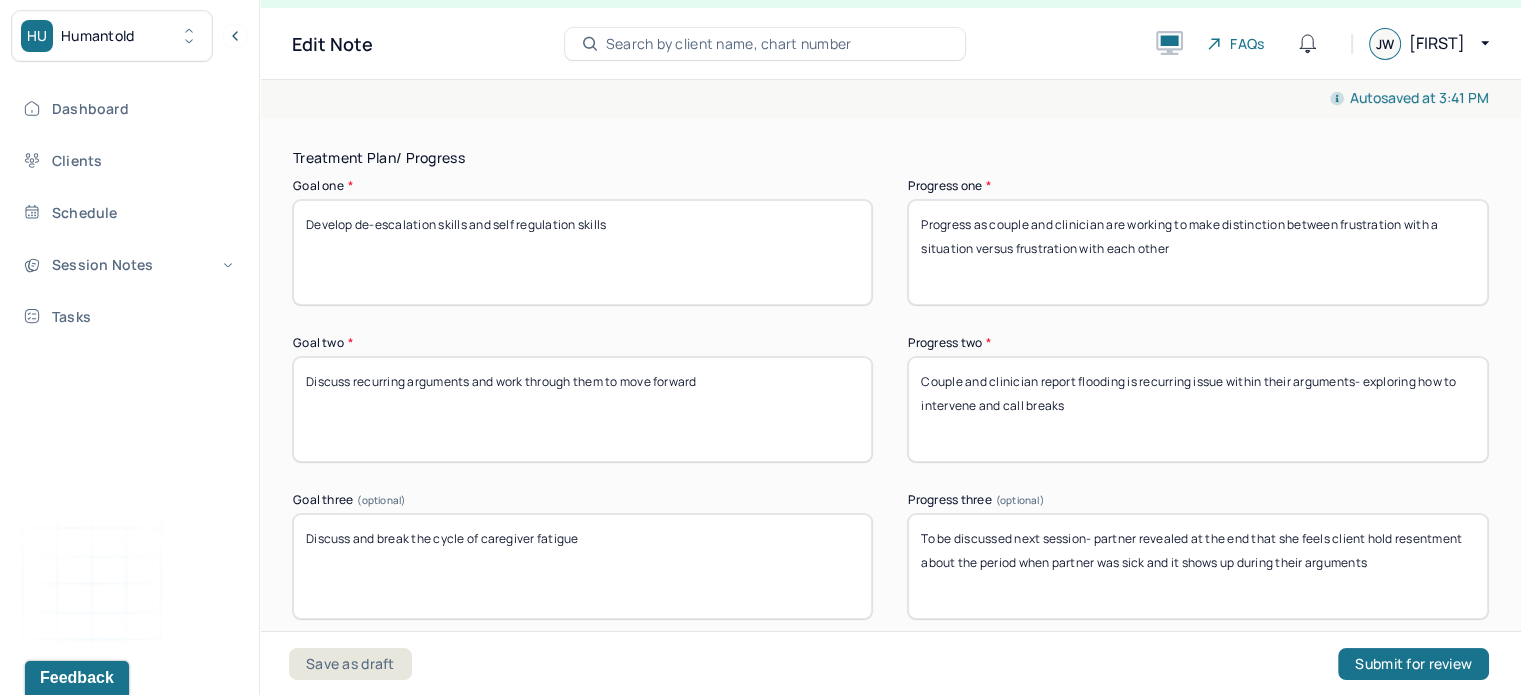 drag, startPoint x: 1075, startPoint y: 404, endPoint x: 915, endPoint y: 354, distance: 167.63054 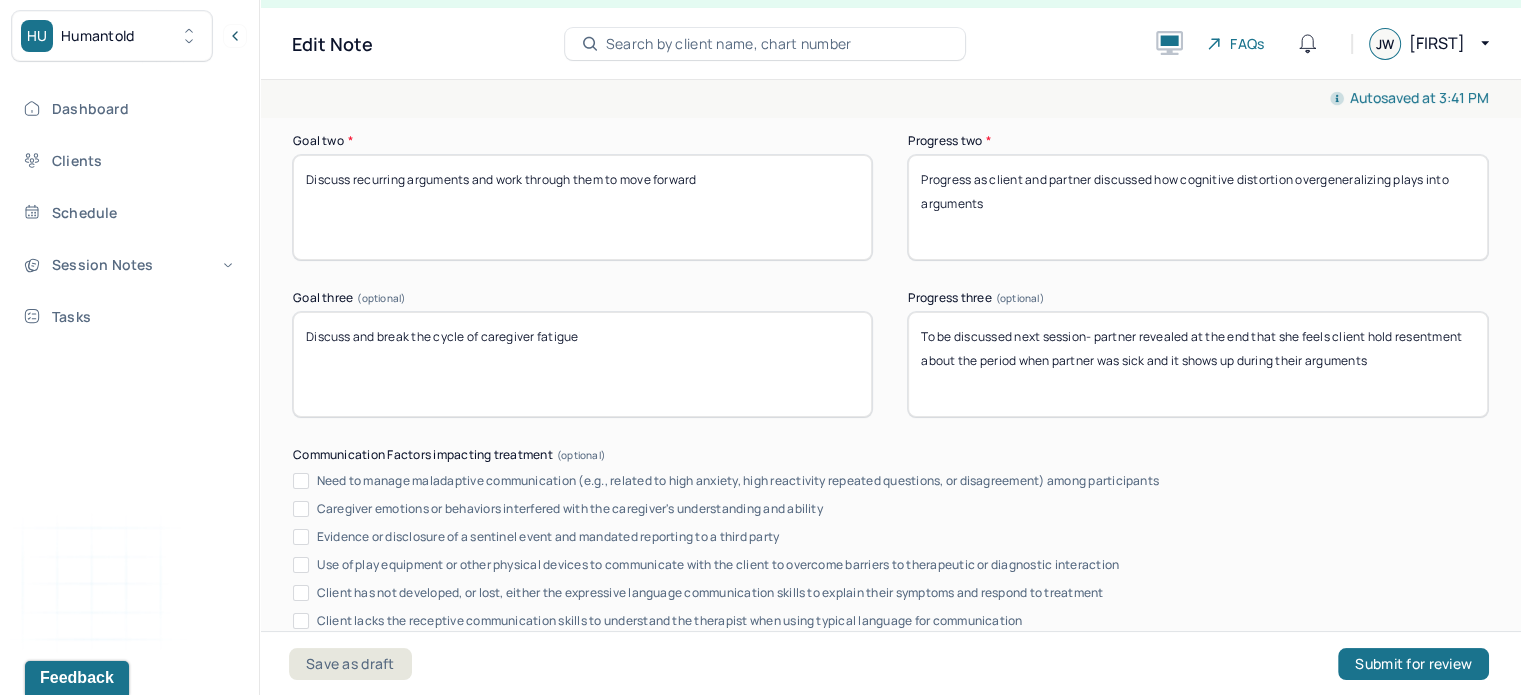 scroll, scrollTop: 3587, scrollLeft: 0, axis: vertical 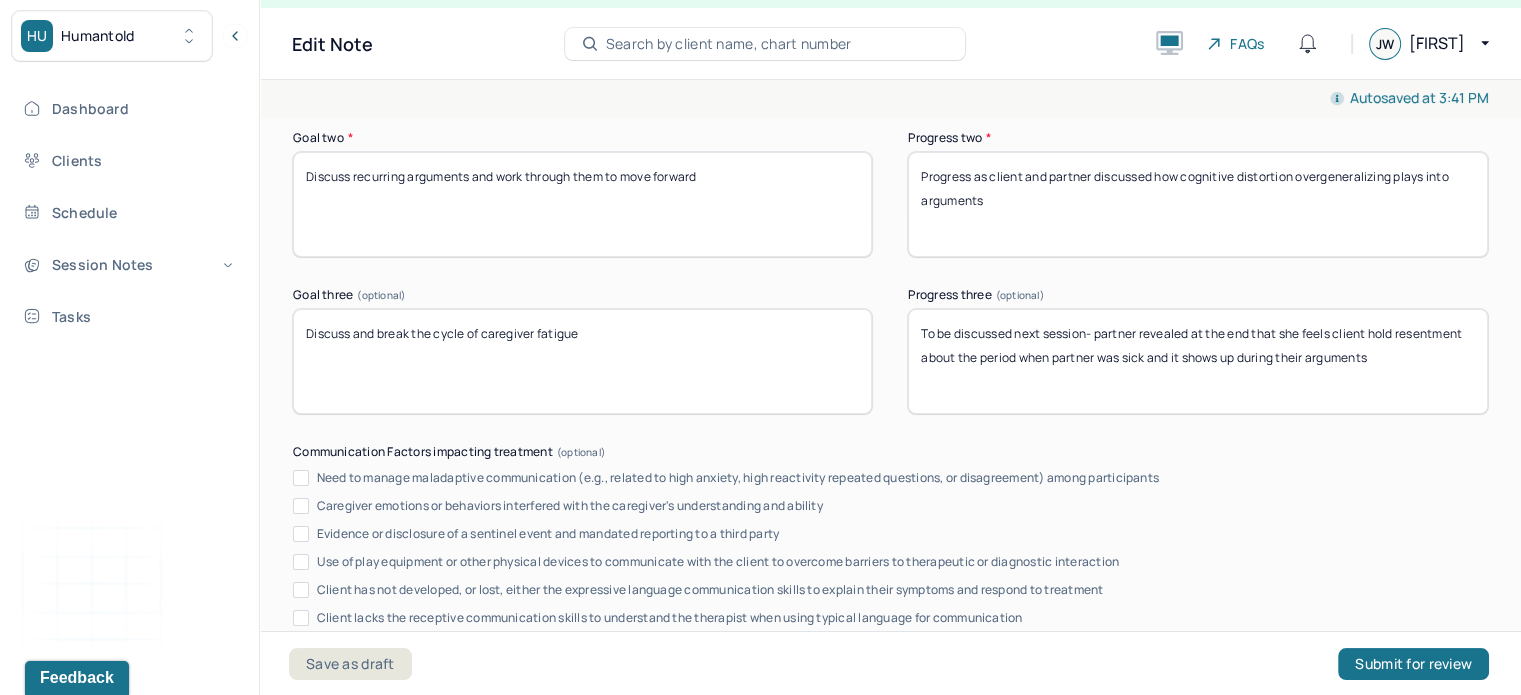 type on "Progress as client and partner discussed how cognitive distortion overgeneralizing plays into arguments" 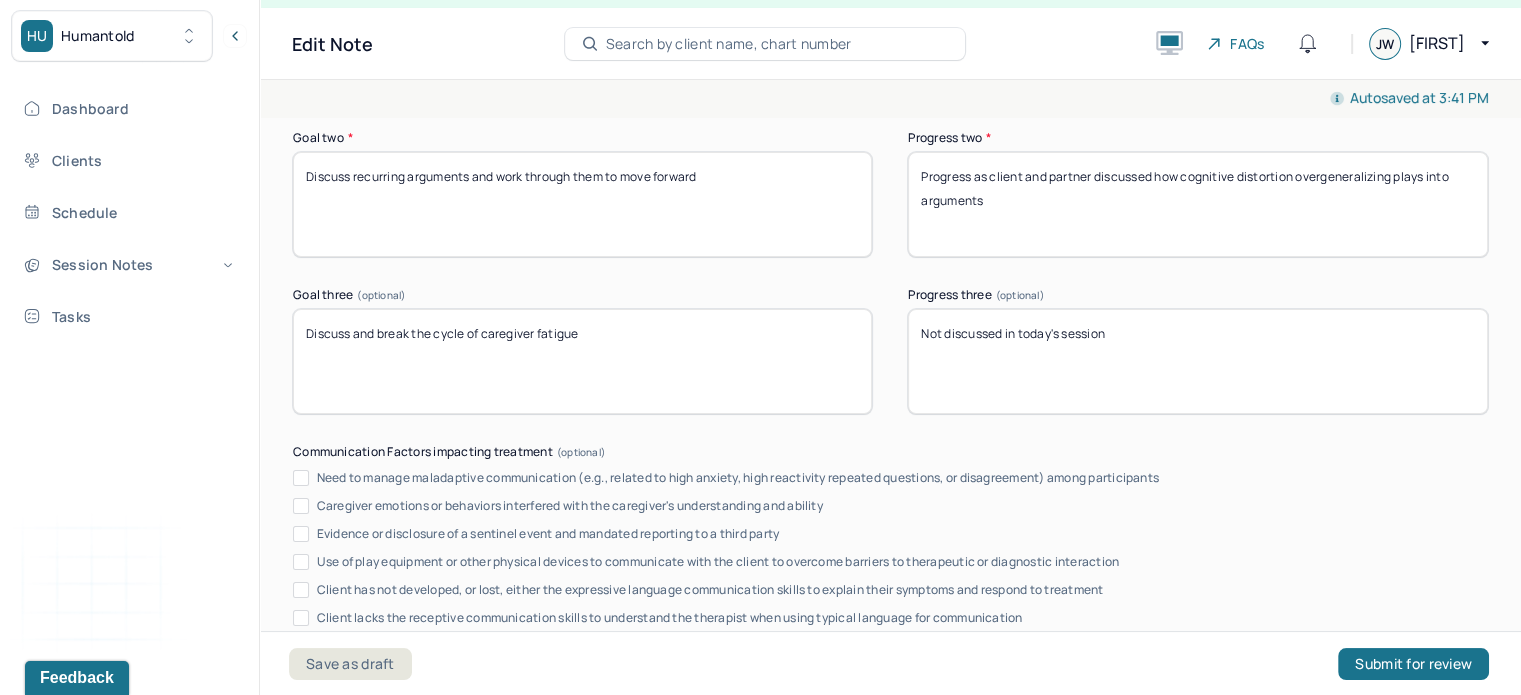 scroll, scrollTop: 4004, scrollLeft: 0, axis: vertical 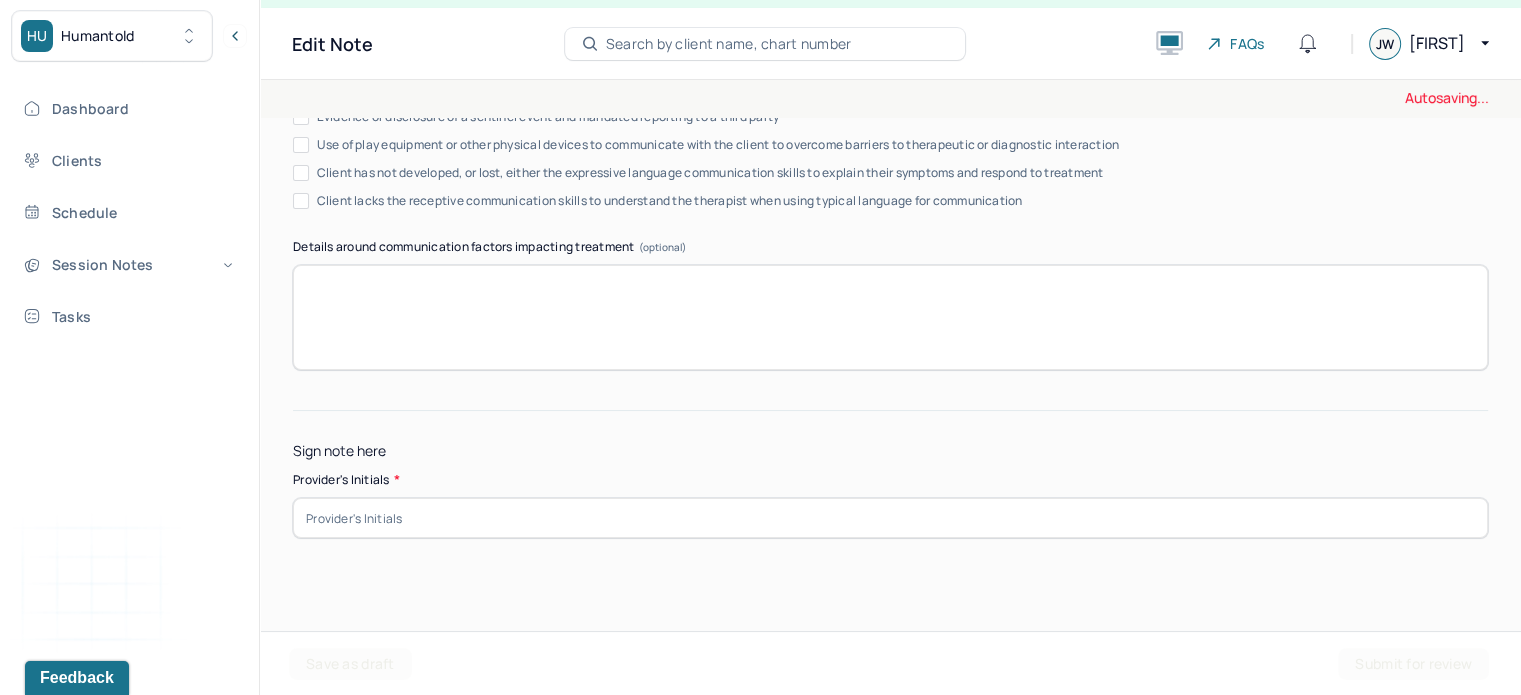 type on "Not discussed in today's session" 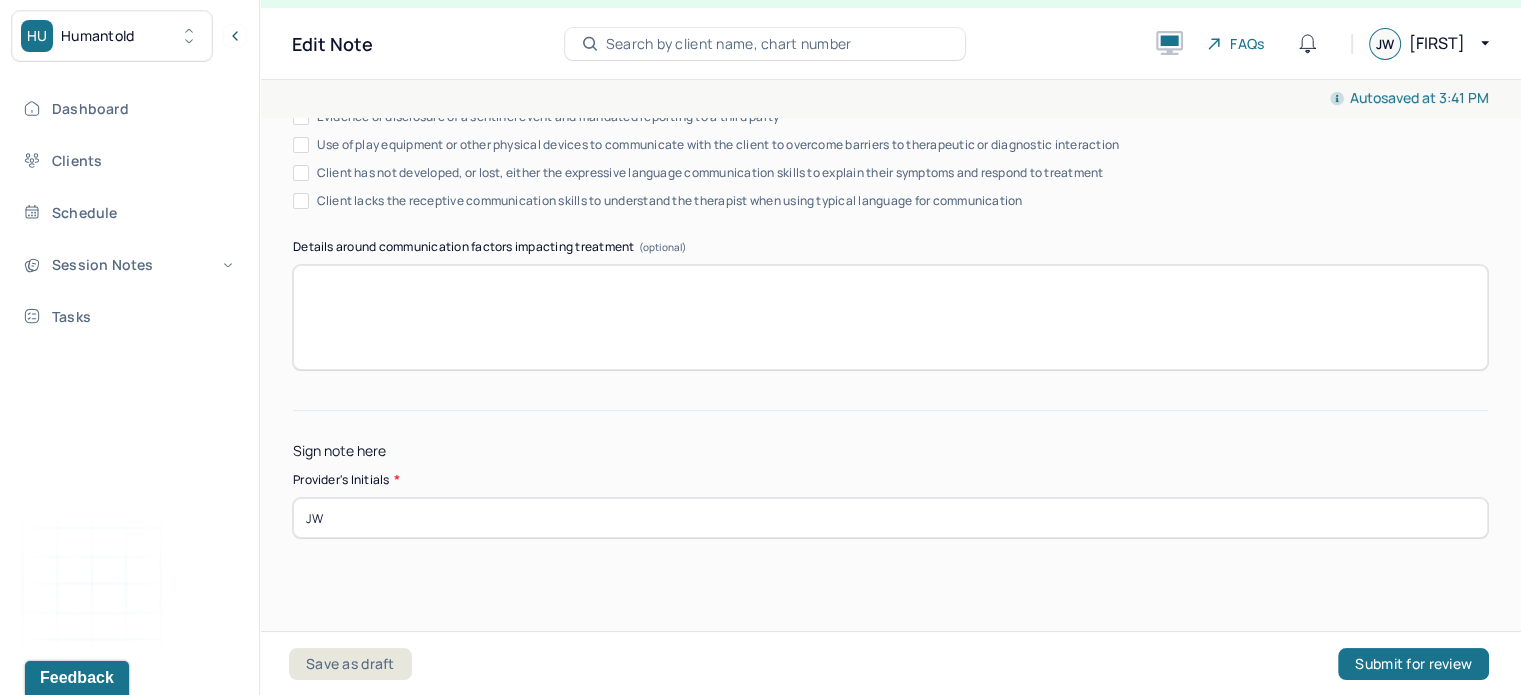 type on "JW" 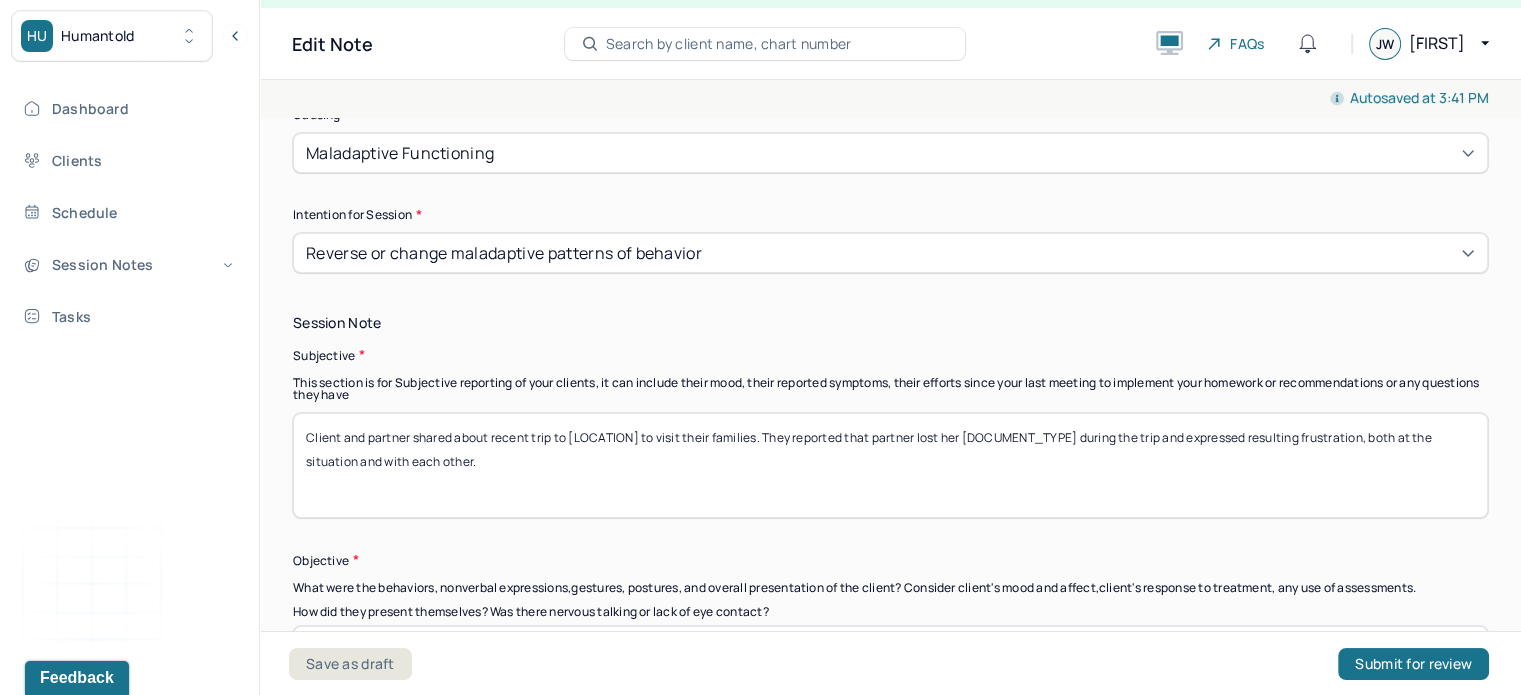 scroll, scrollTop: 186, scrollLeft: 0, axis: vertical 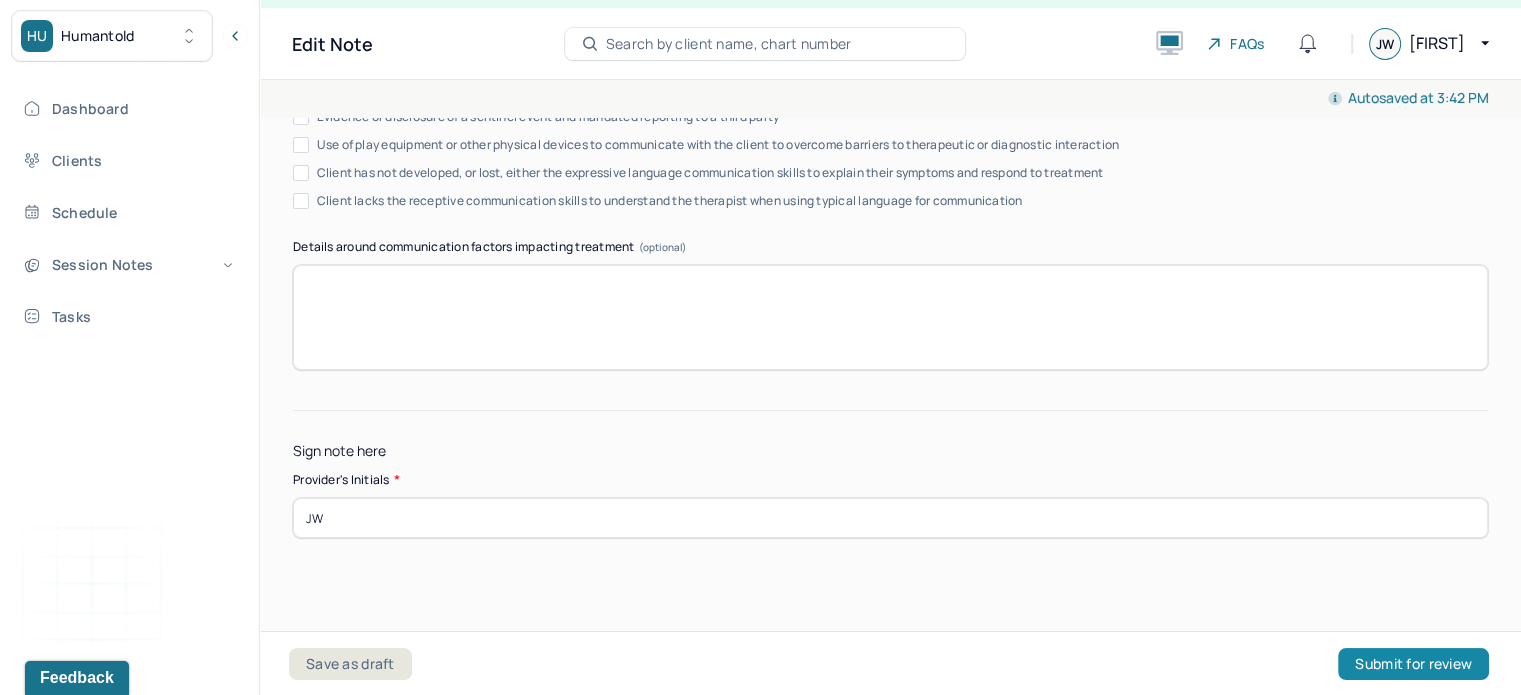 click on "Submit for review" at bounding box center [1413, 664] 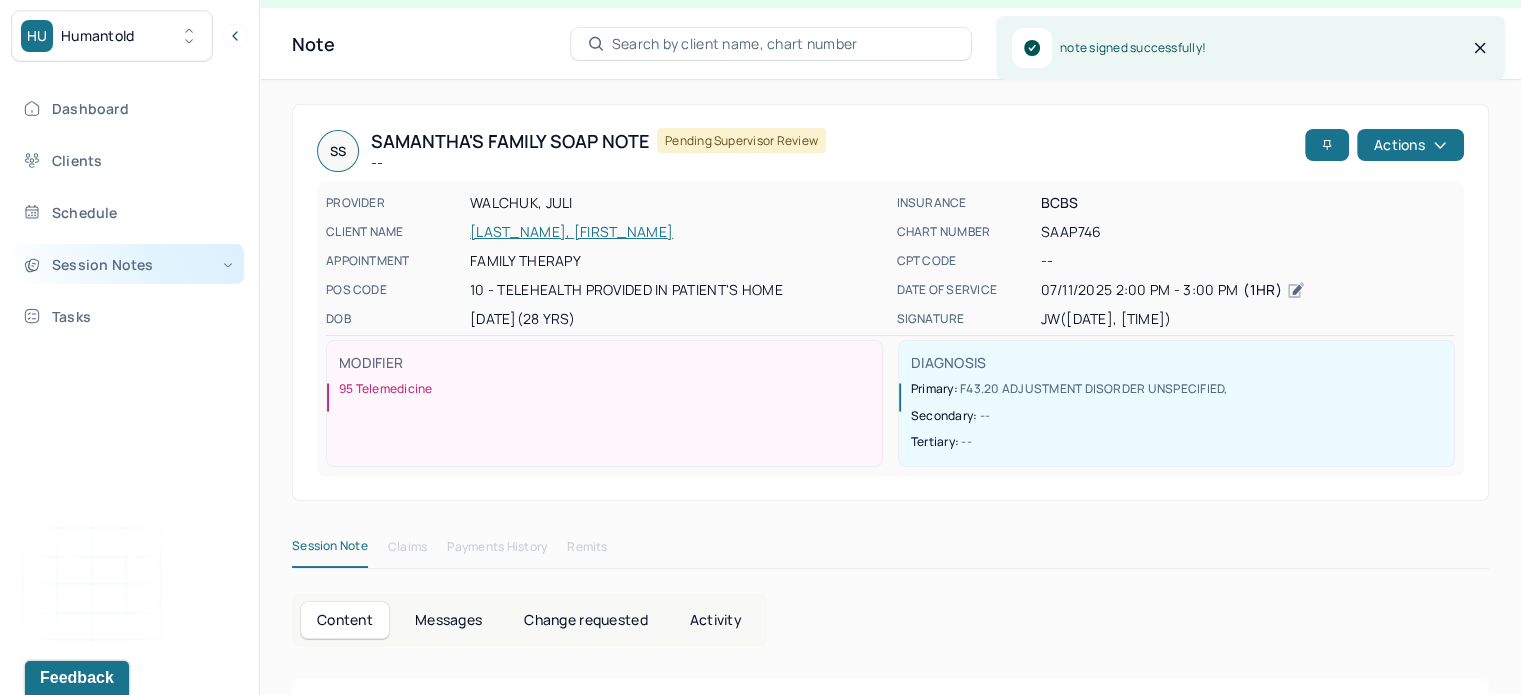 click on "Session Notes" at bounding box center (128, 264) 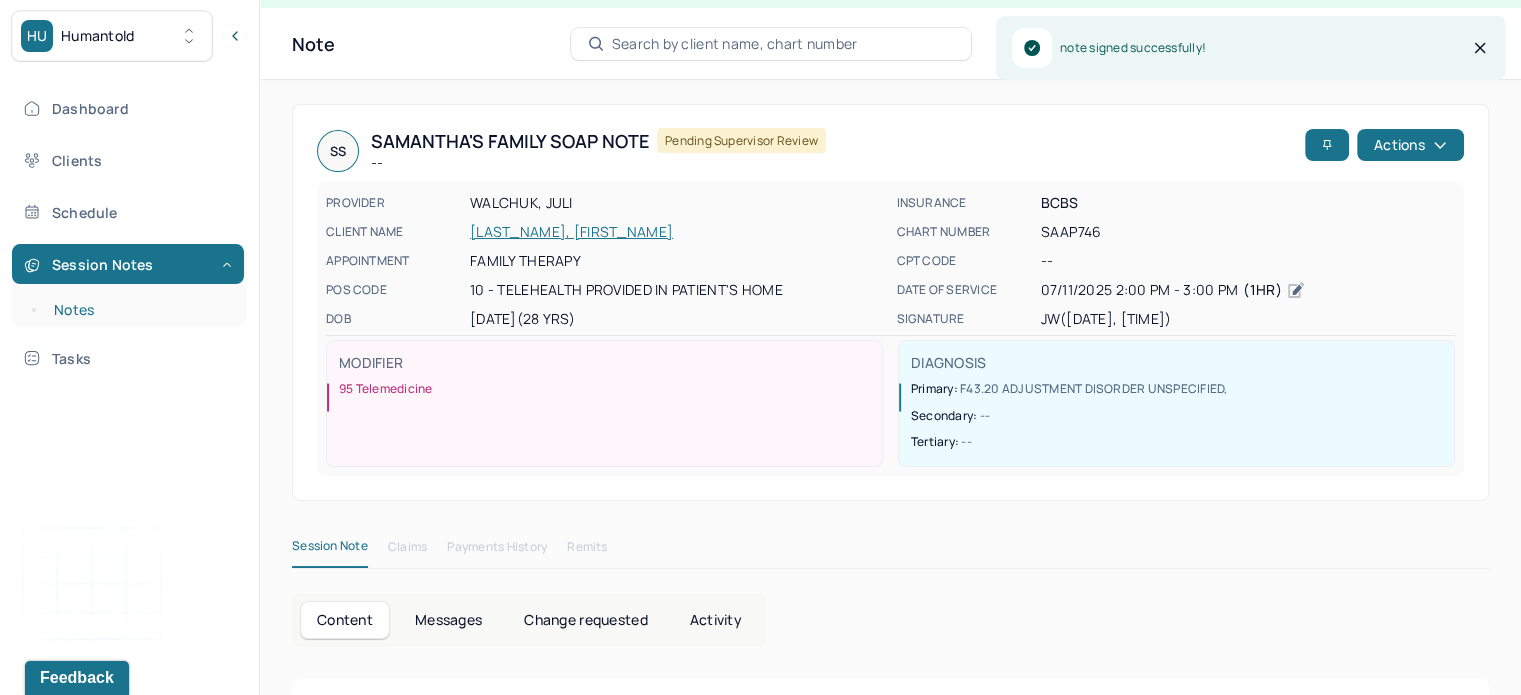 click on "Notes" at bounding box center [139, 310] 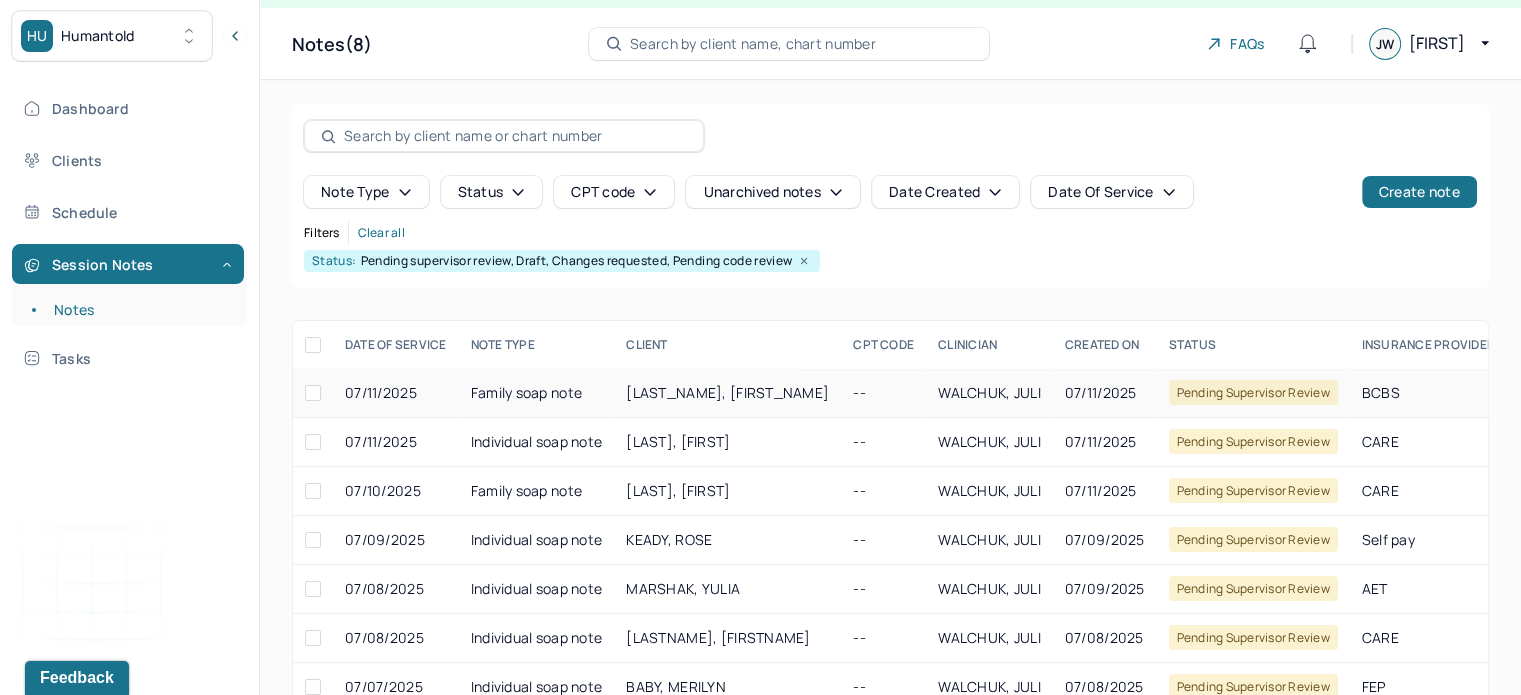 scroll, scrollTop: 140, scrollLeft: 0, axis: vertical 